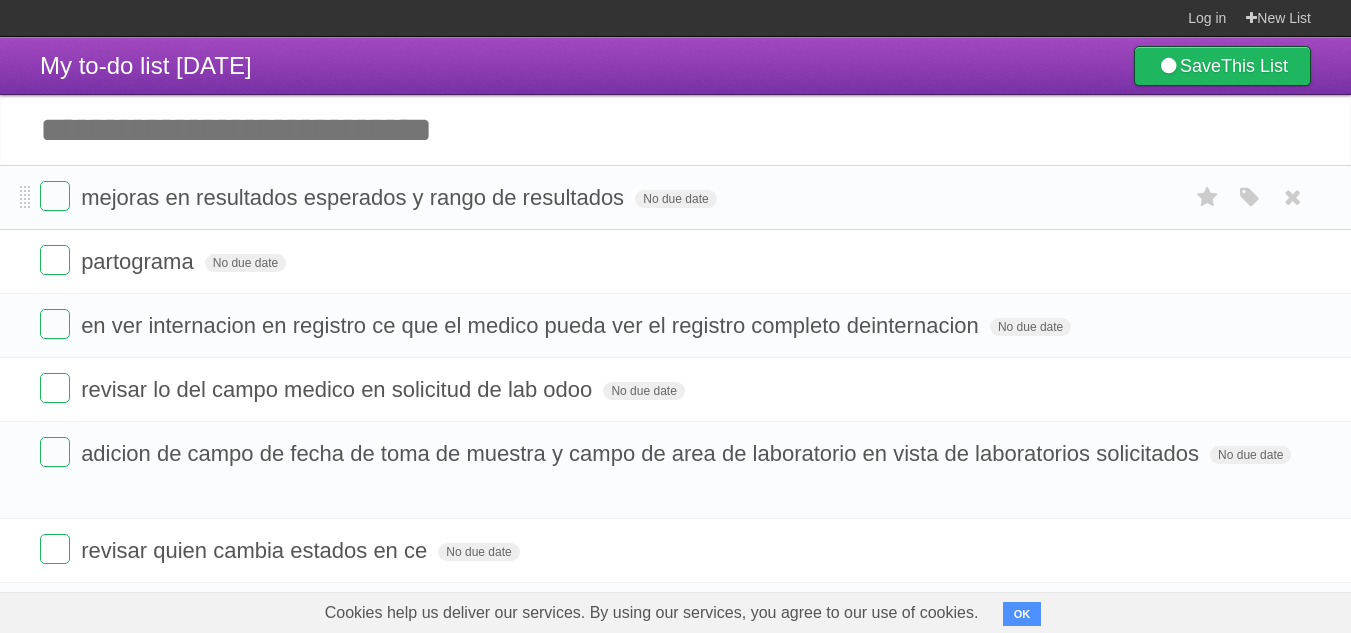scroll, scrollTop: 0, scrollLeft: 0, axis: both 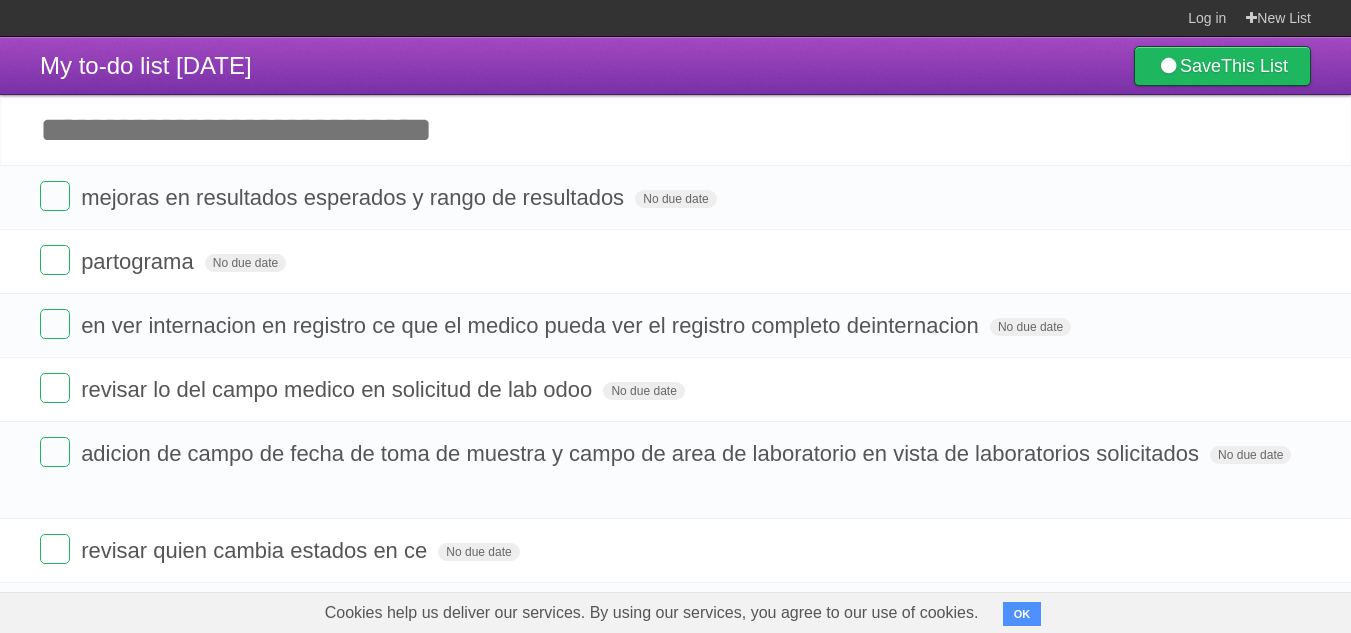 click on "Add another task" at bounding box center (675, 130) 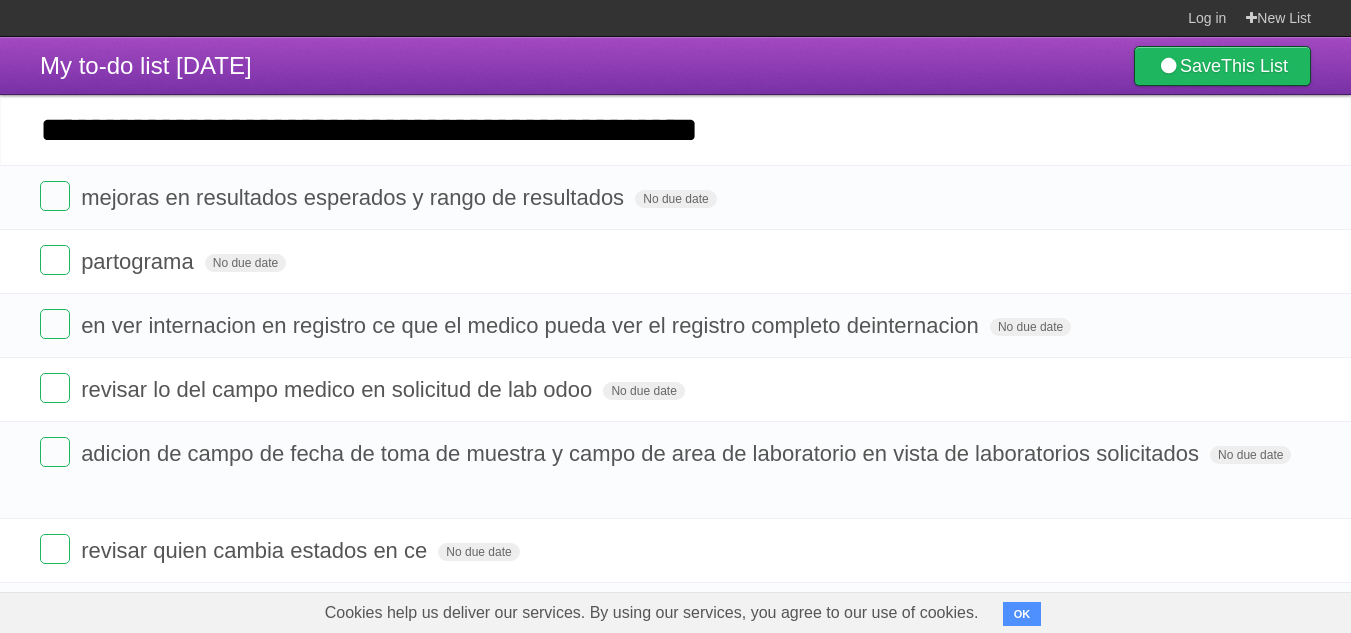 click on "*********" at bounding box center (0, 0) 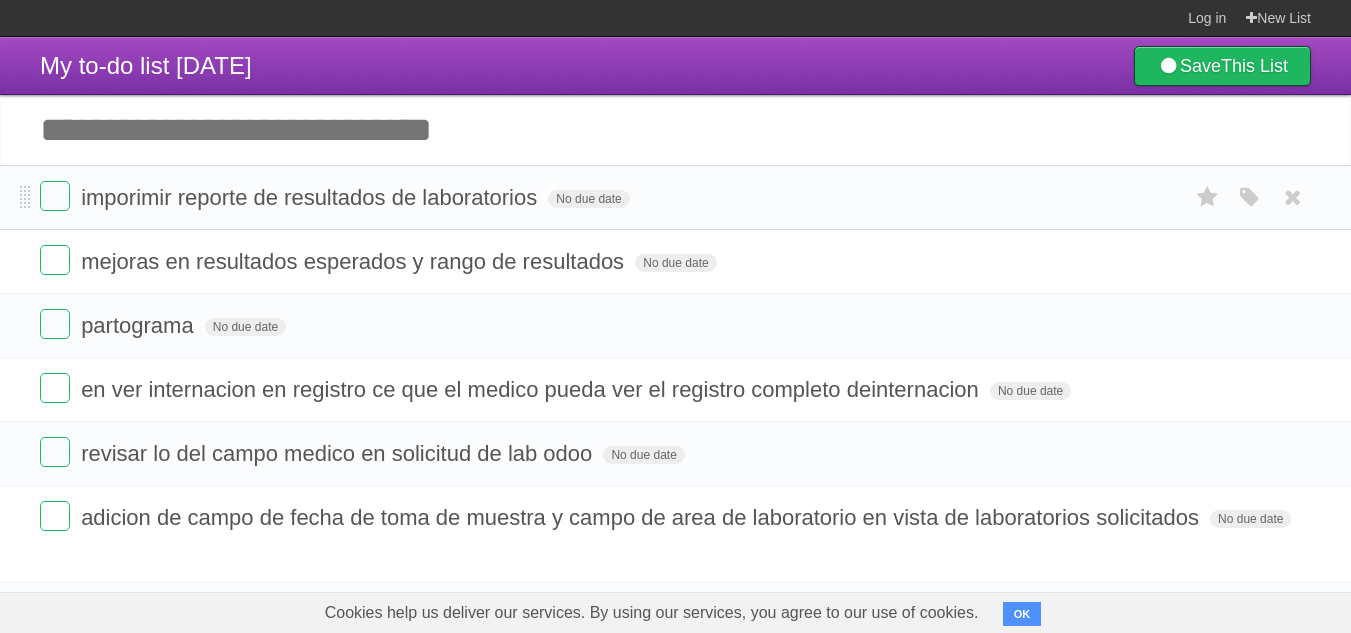 click on "imporimir reporte de resultados de laboratorios" at bounding box center (311, 197) 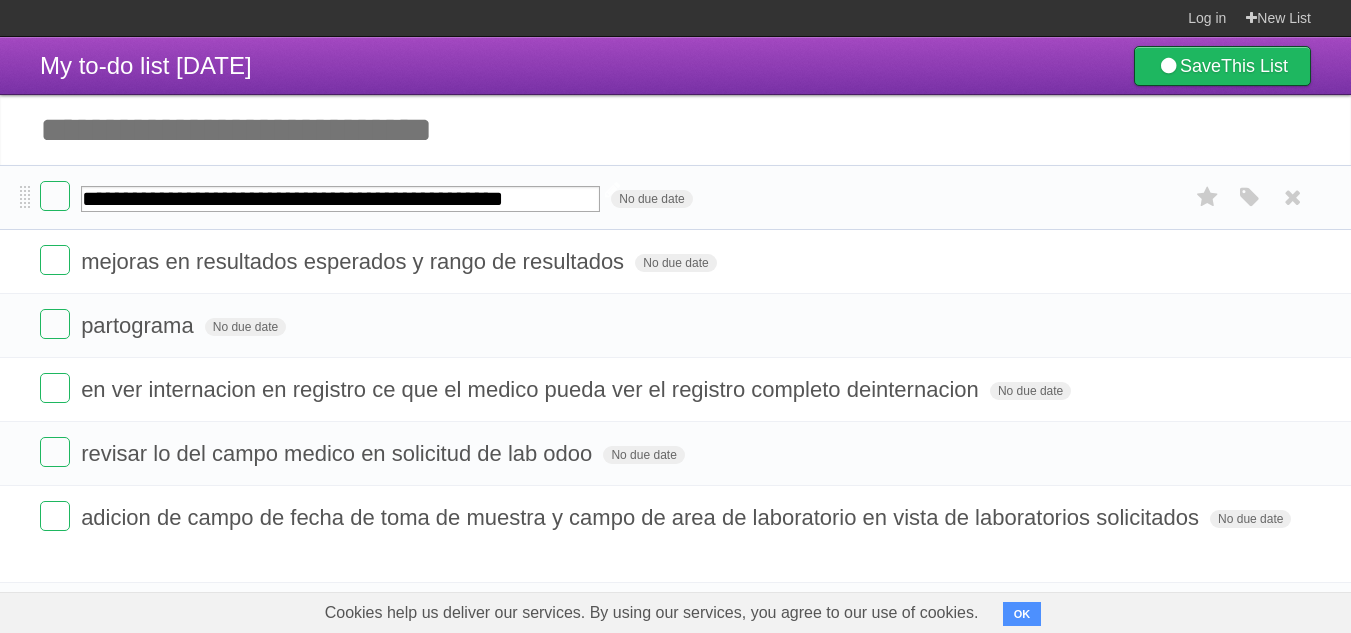 click on "**********" at bounding box center (340, 199) 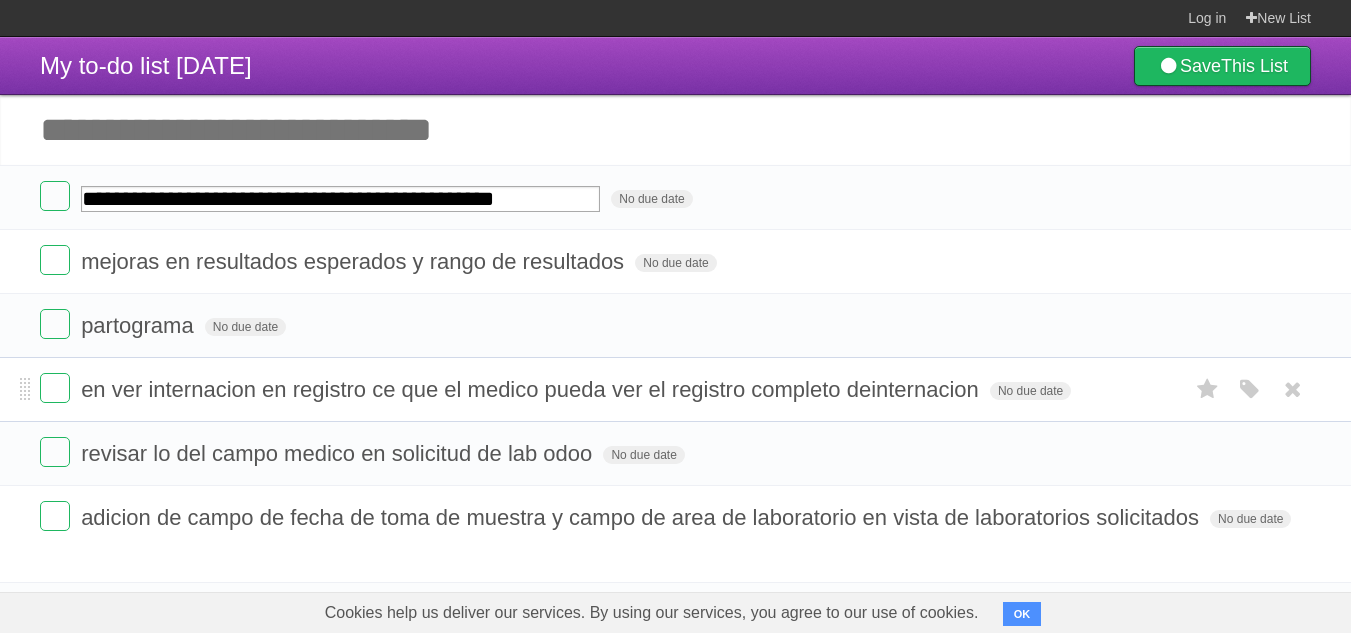 click on "en ver internacion en registro ce que el medico pueda ver el registro completo deinternacion" at bounding box center (532, 389) 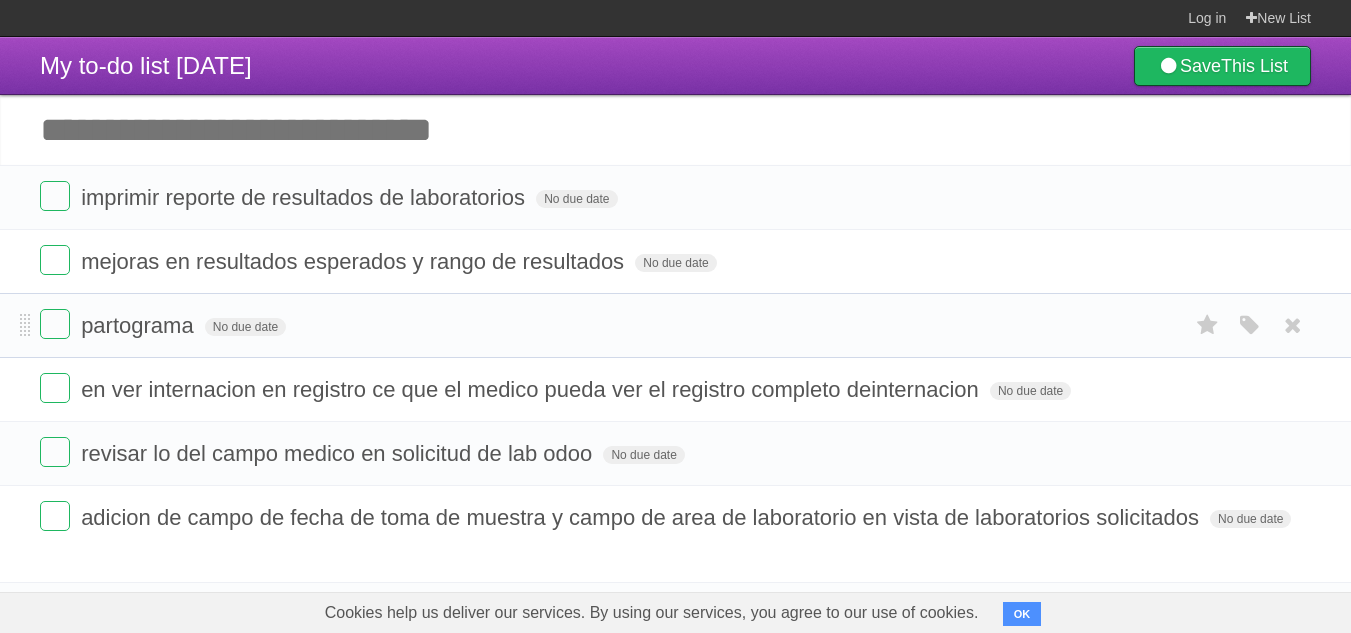 click on "partograma
No due date
White
Red
Blue
Green
Purple
Orange" at bounding box center [675, 325] 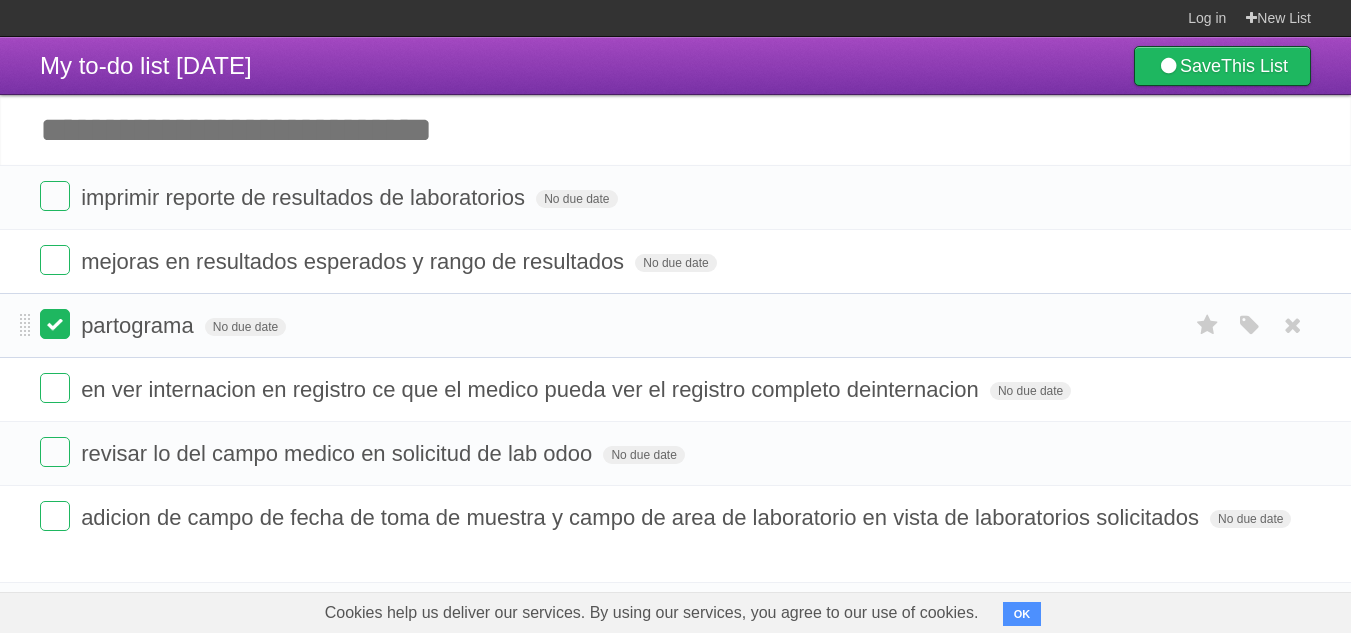 click at bounding box center [55, 324] 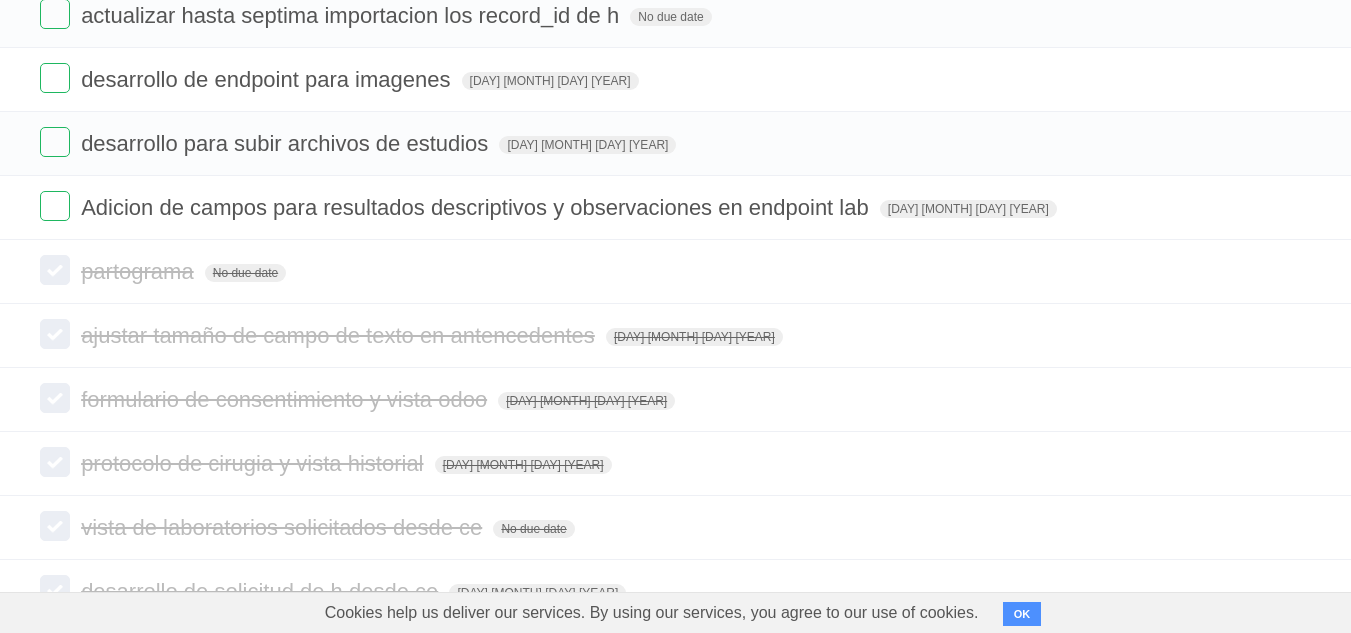 scroll, scrollTop: 788, scrollLeft: 0, axis: vertical 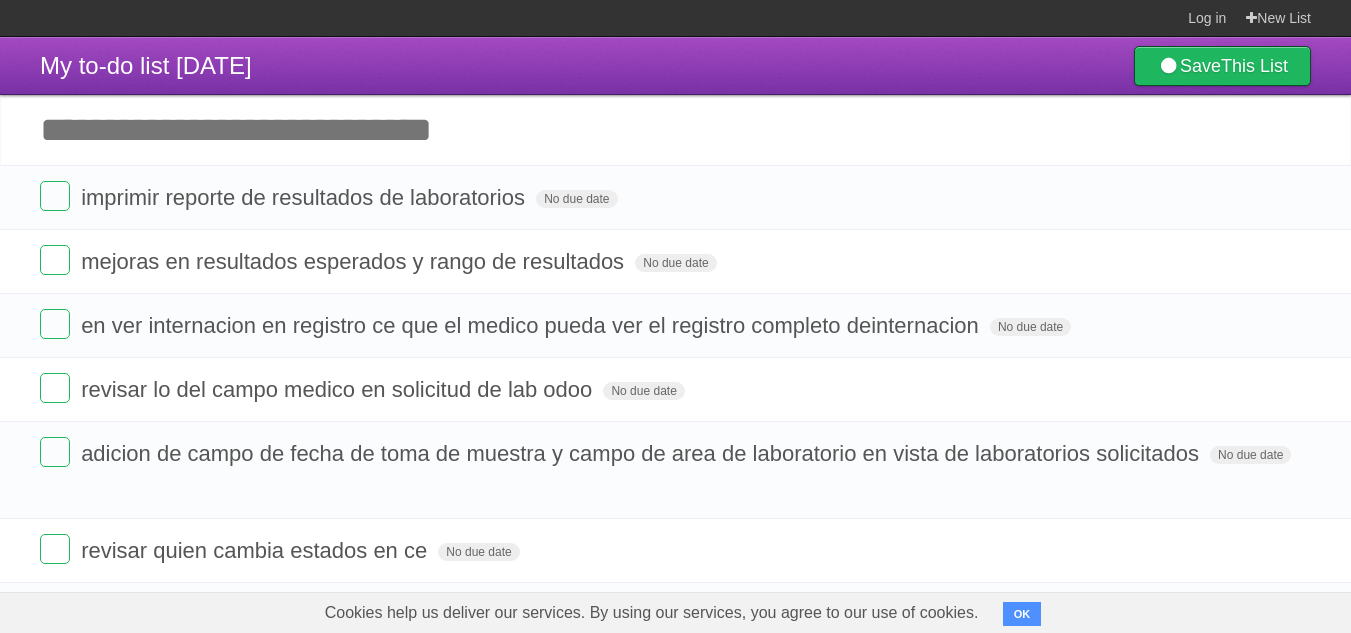 click on "Add another task" at bounding box center [675, 130] 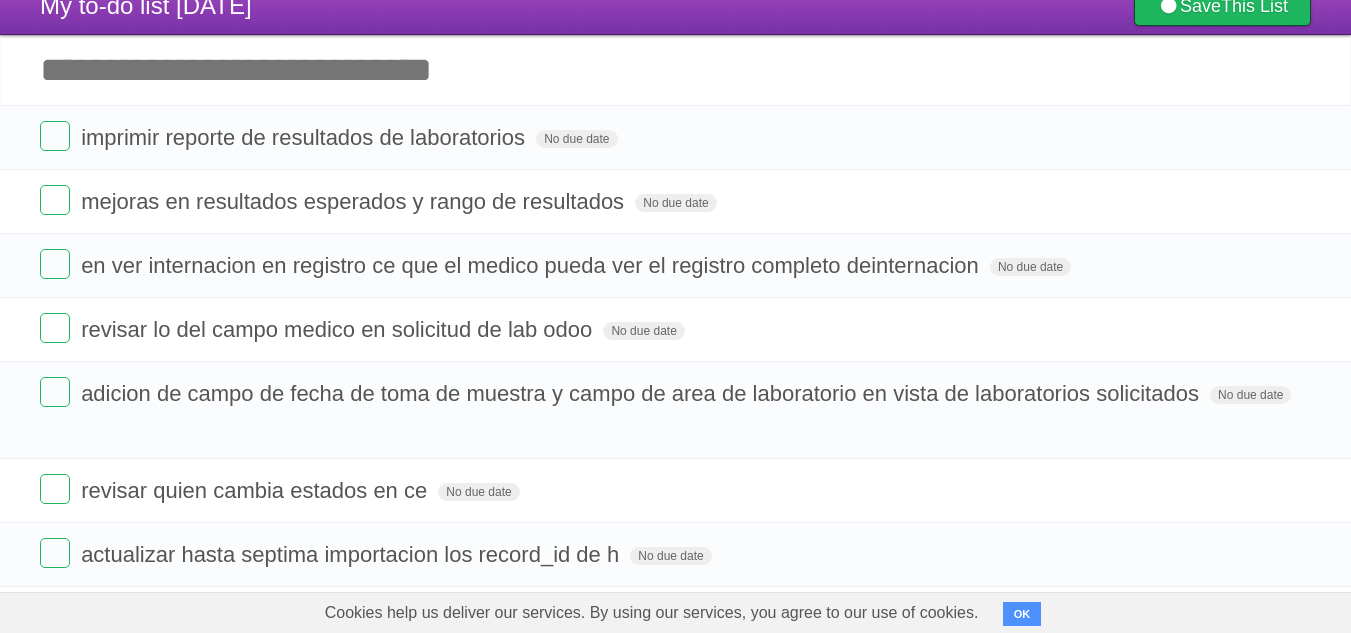 scroll, scrollTop: 0, scrollLeft: 0, axis: both 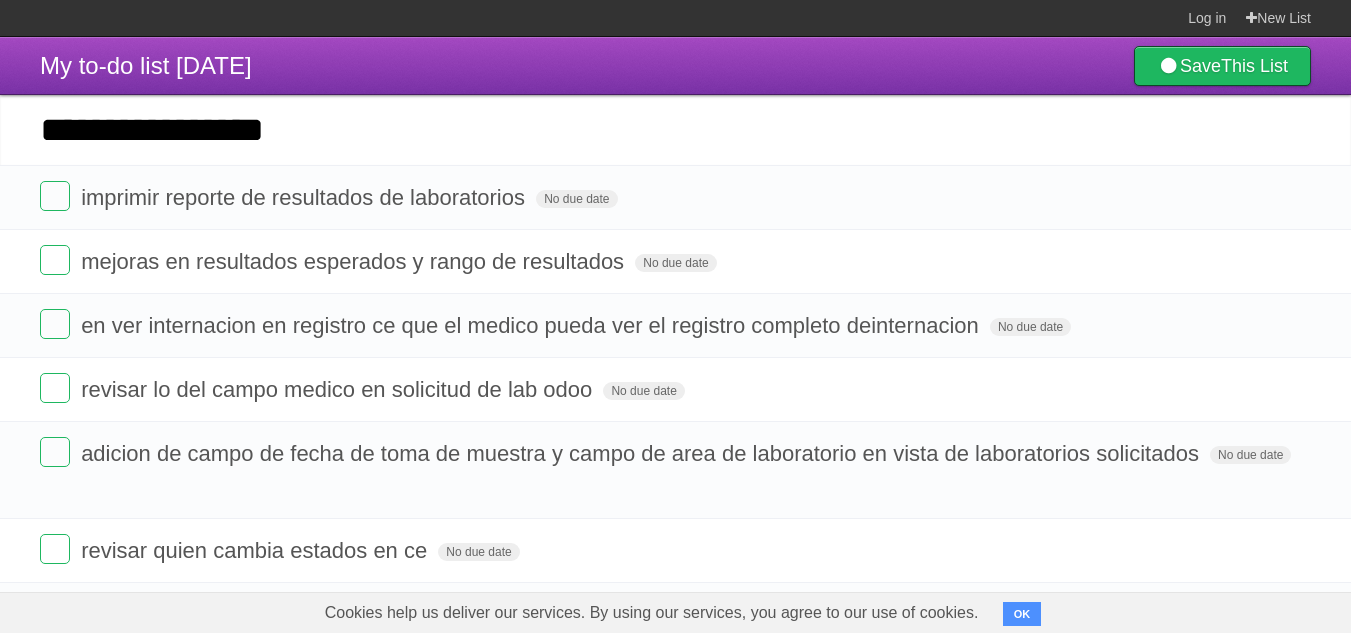 type on "**********" 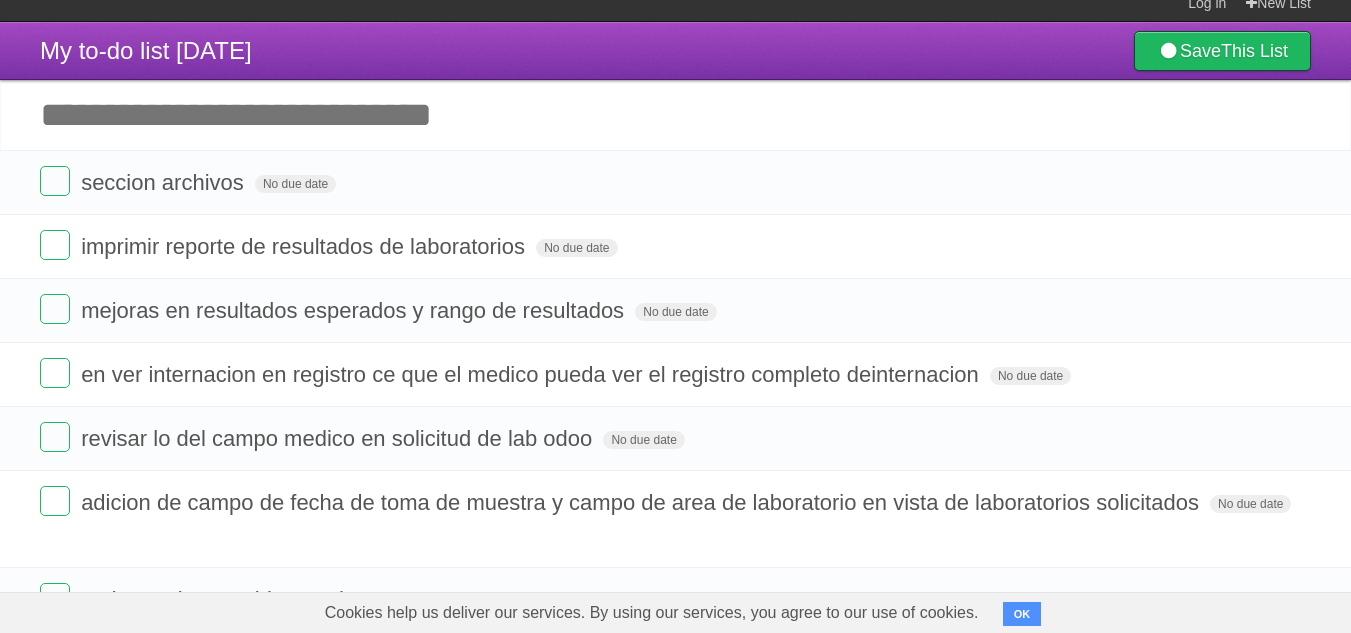 scroll, scrollTop: 0, scrollLeft: 0, axis: both 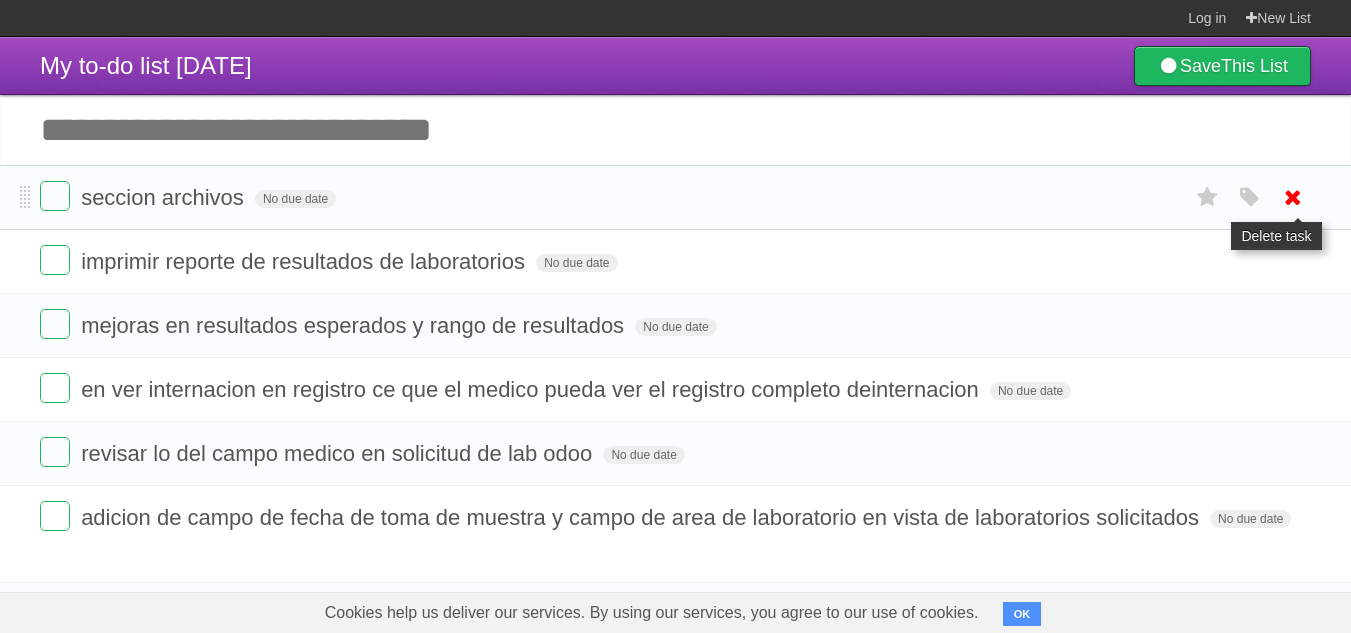 click at bounding box center (1293, 197) 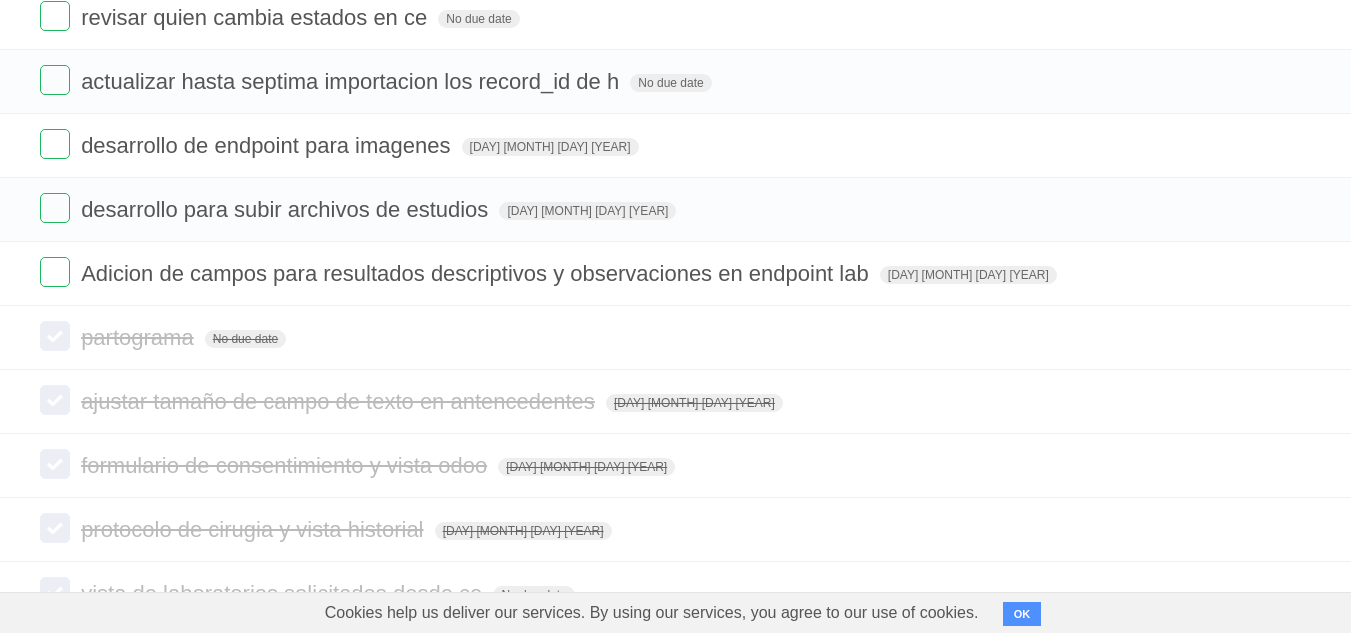 scroll, scrollTop: 540, scrollLeft: 0, axis: vertical 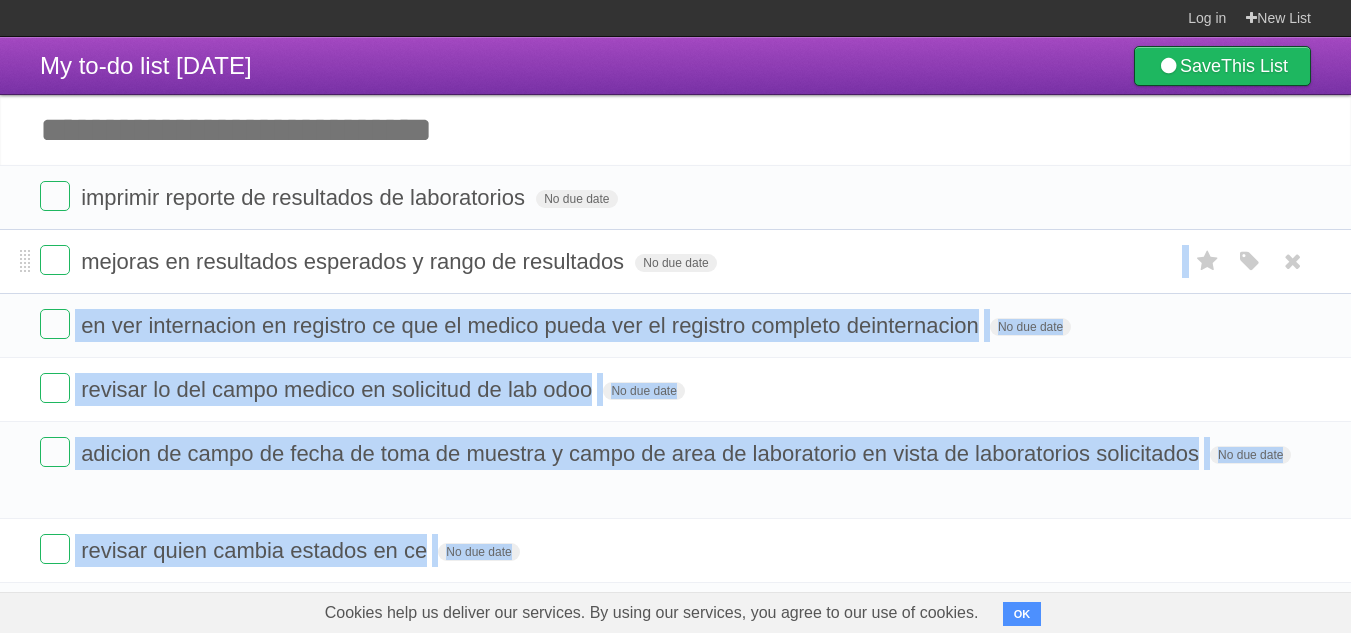 drag, startPoint x: 1133, startPoint y: 296, endPoint x: 1047, endPoint y: 224, distance: 112.1606 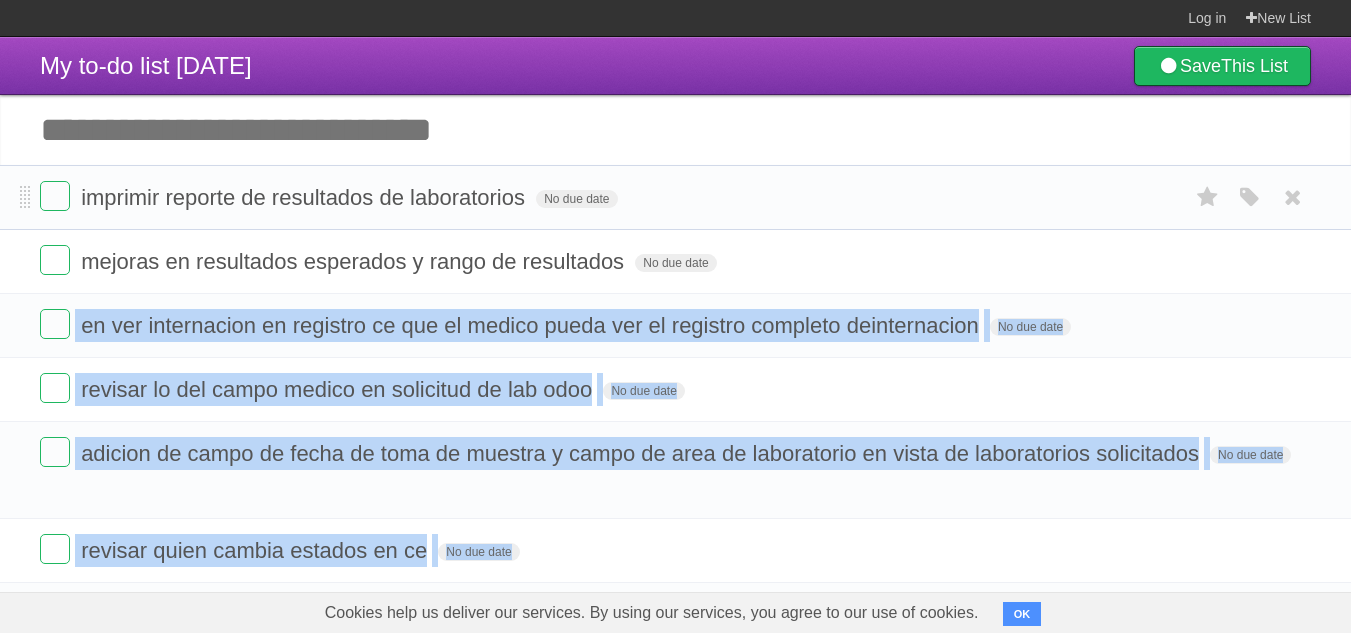 click on "imprimir reporte de resultados de laboratorios
No due date
White
Red
Blue
Green
Purple
Orange
mejoras en resultados esperados y rango de resultados
No due date
White
Red
Blue
Green
Purple
Orange
en ver internacion en registro ce que el medico pueda ver el registro completo deinternacion
No due date
White
Red
Blue
Green
Purple
Orange
revisar lo del campo medico en solicitud de lab odoo
No due date
White
Red
Blue
Green
Purple
Orange
adicion de campo de fecha de toma de muestra y campo de area de laboratorio en vista de laboratorios solicitados
No due date
White
Red
Blue" at bounding box center (675, 502) 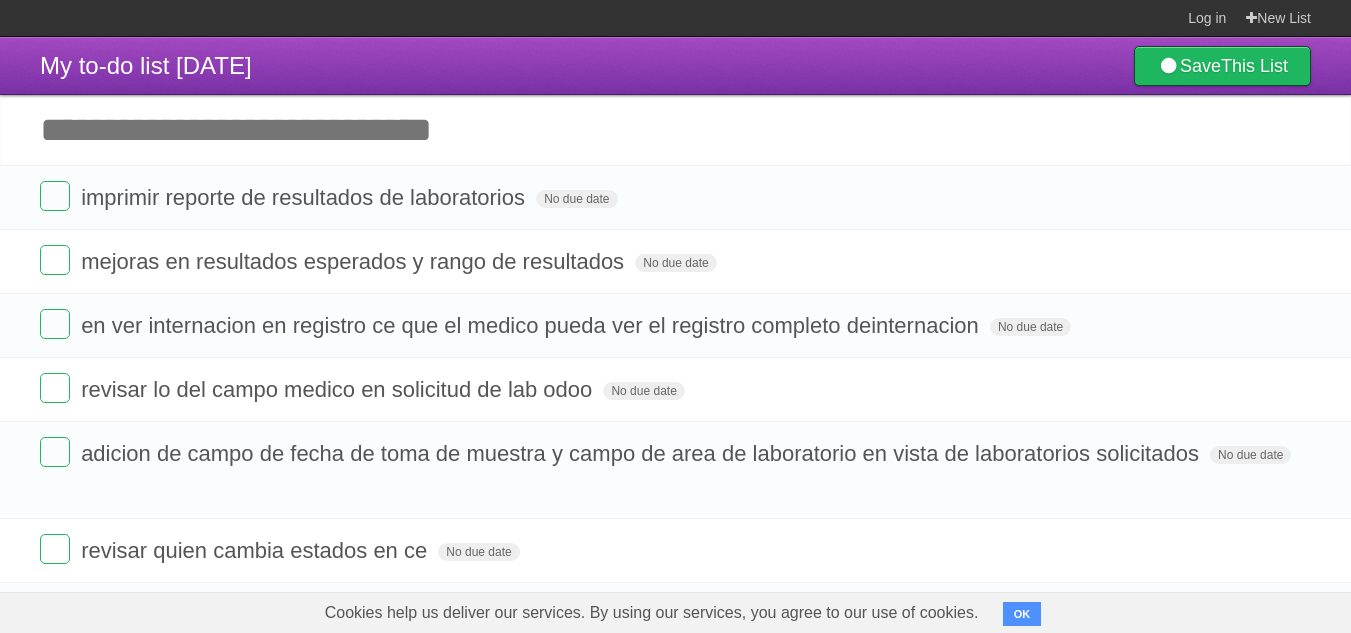 click on "Add another task" at bounding box center [675, 130] 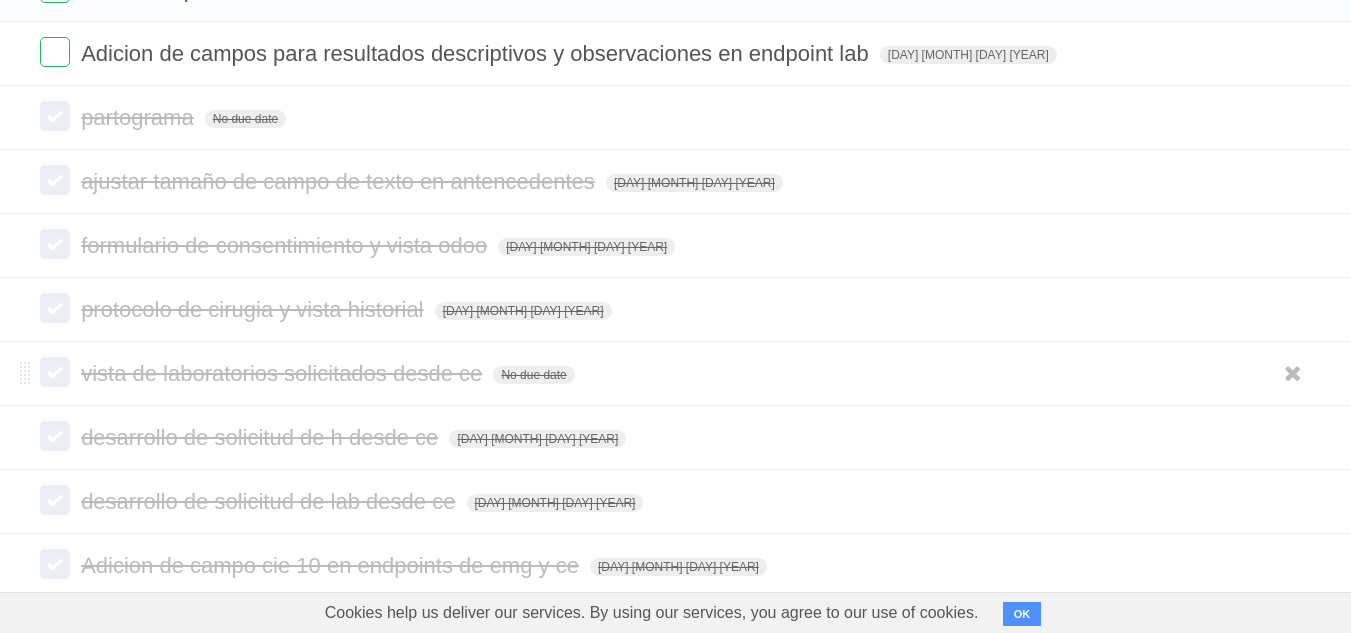 scroll, scrollTop: 757, scrollLeft: 0, axis: vertical 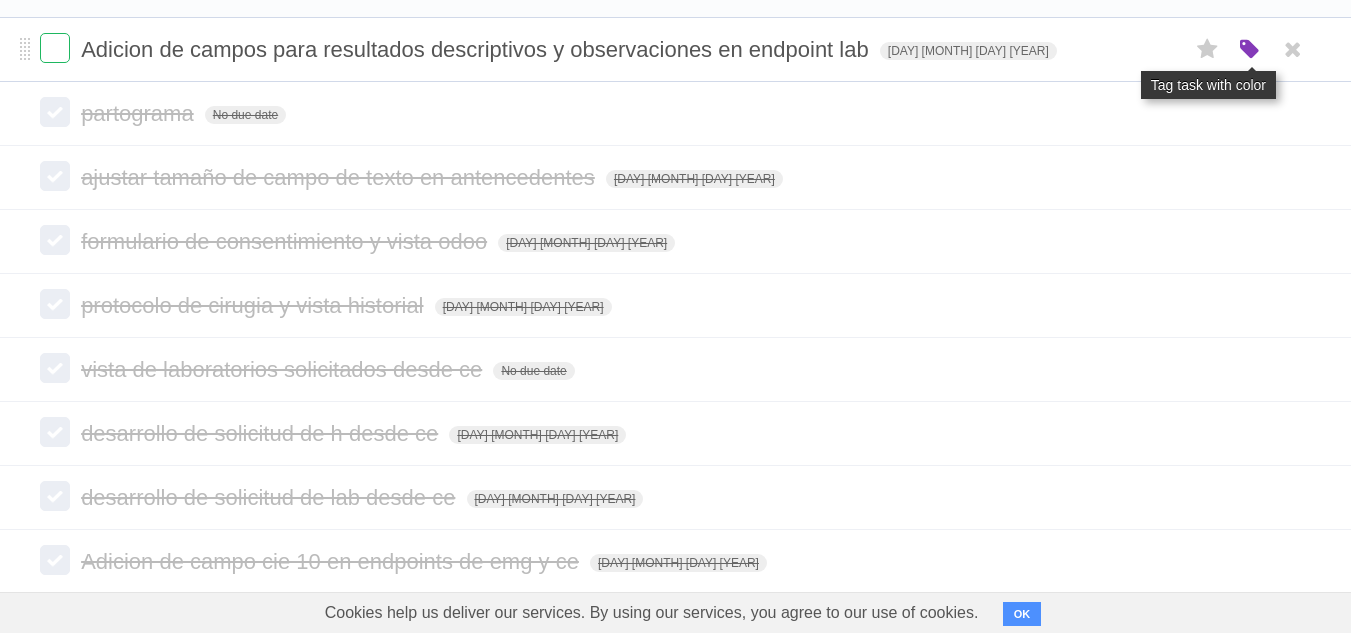 click at bounding box center [1250, 50] 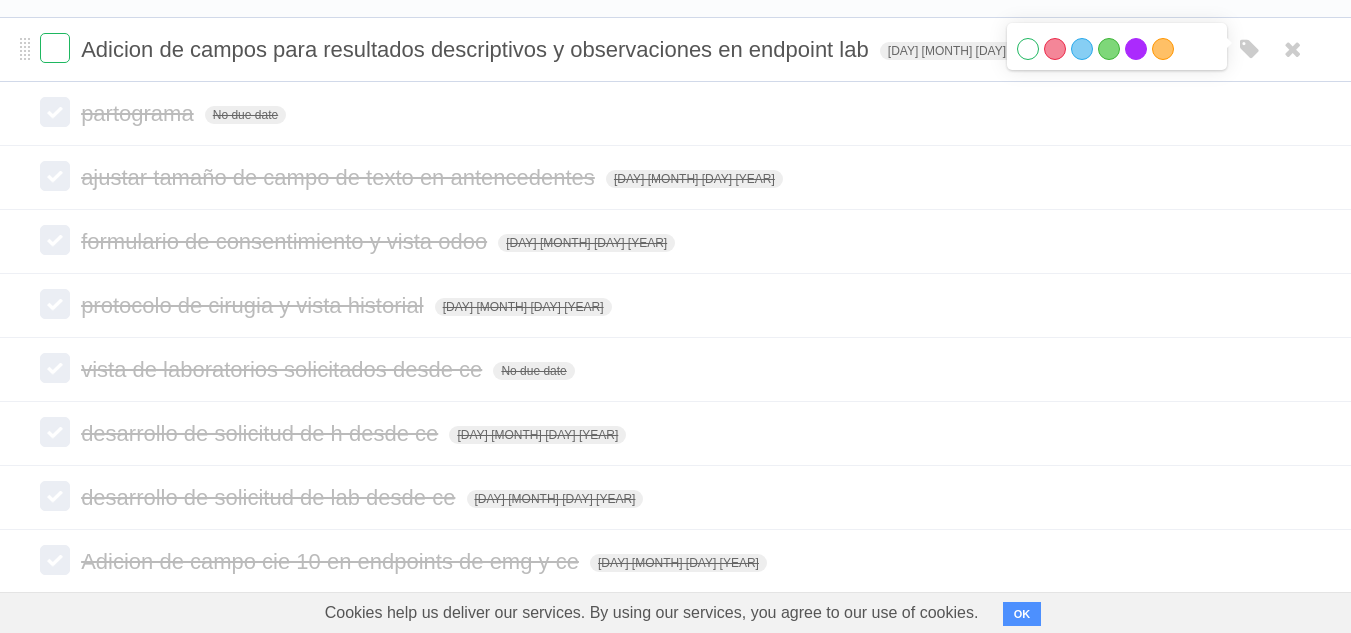 click on "Purple" at bounding box center (1136, 49) 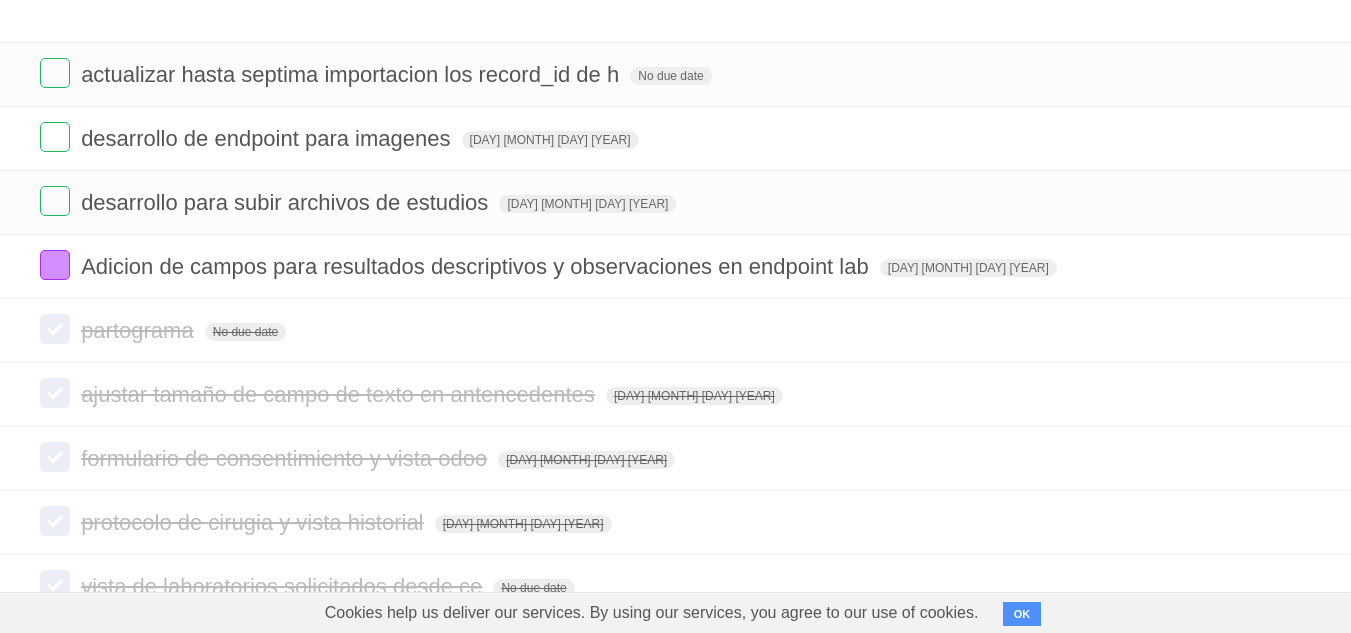 scroll, scrollTop: 507, scrollLeft: 0, axis: vertical 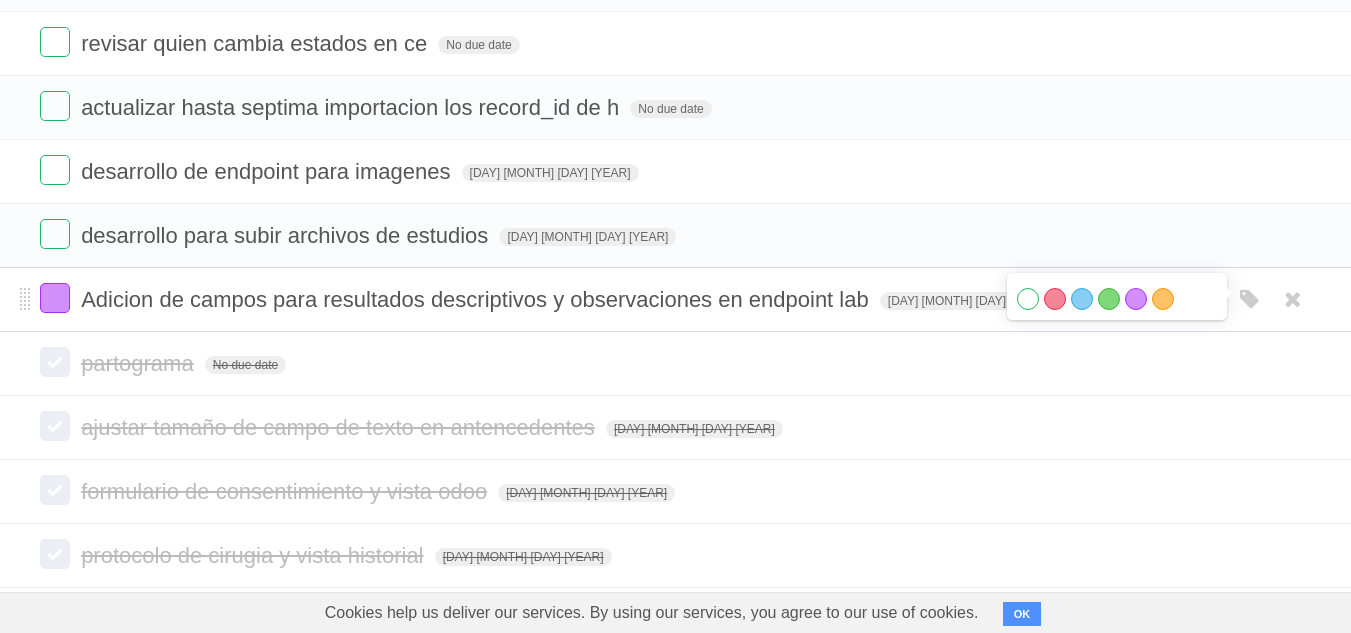 click on "White" at bounding box center (1028, 299) 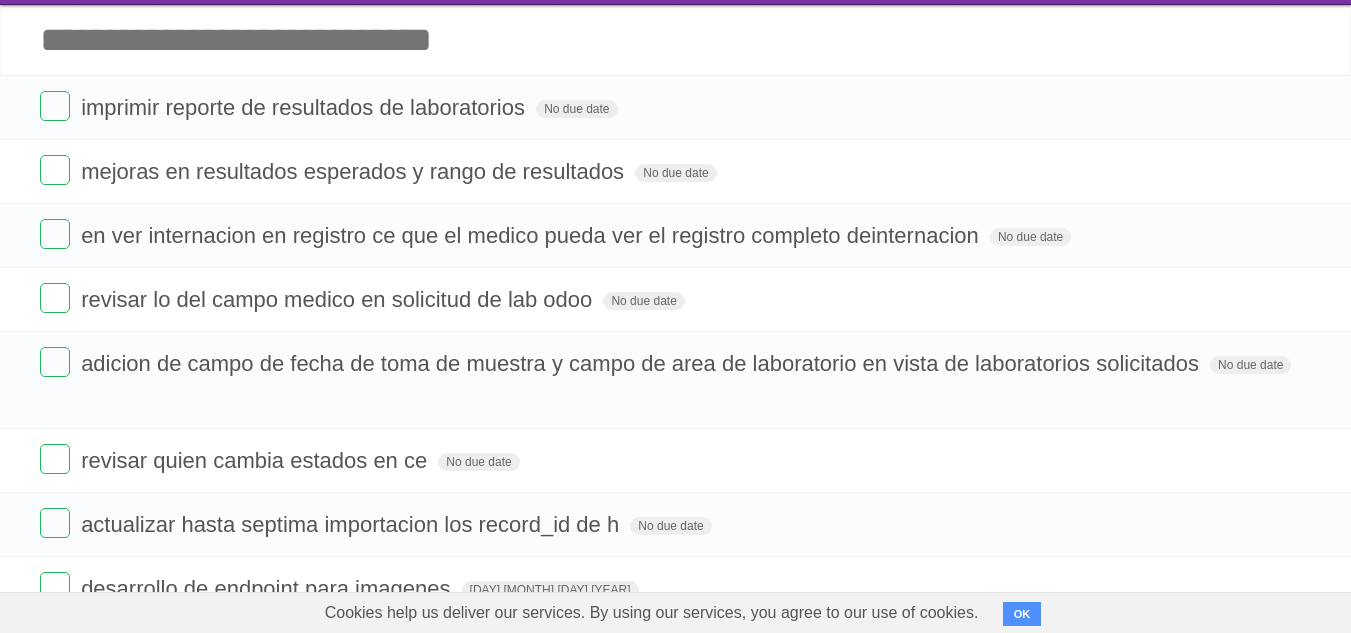 scroll, scrollTop: 0, scrollLeft: 0, axis: both 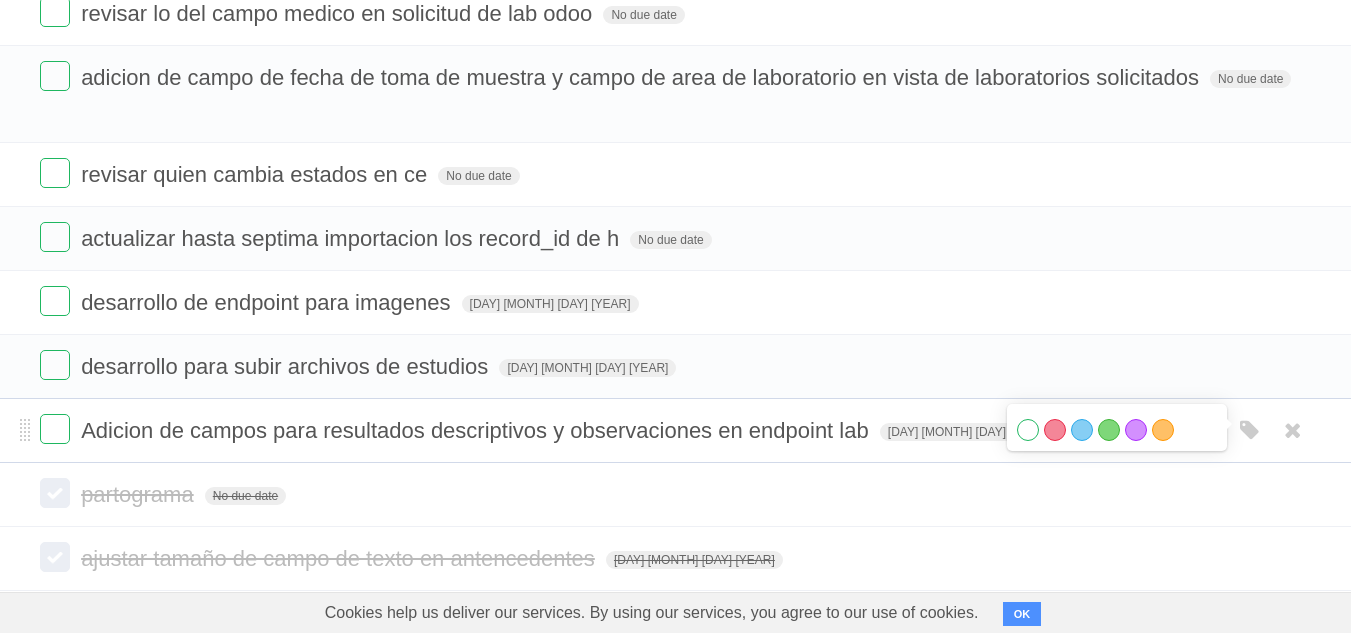 click on "White" at bounding box center [1028, 430] 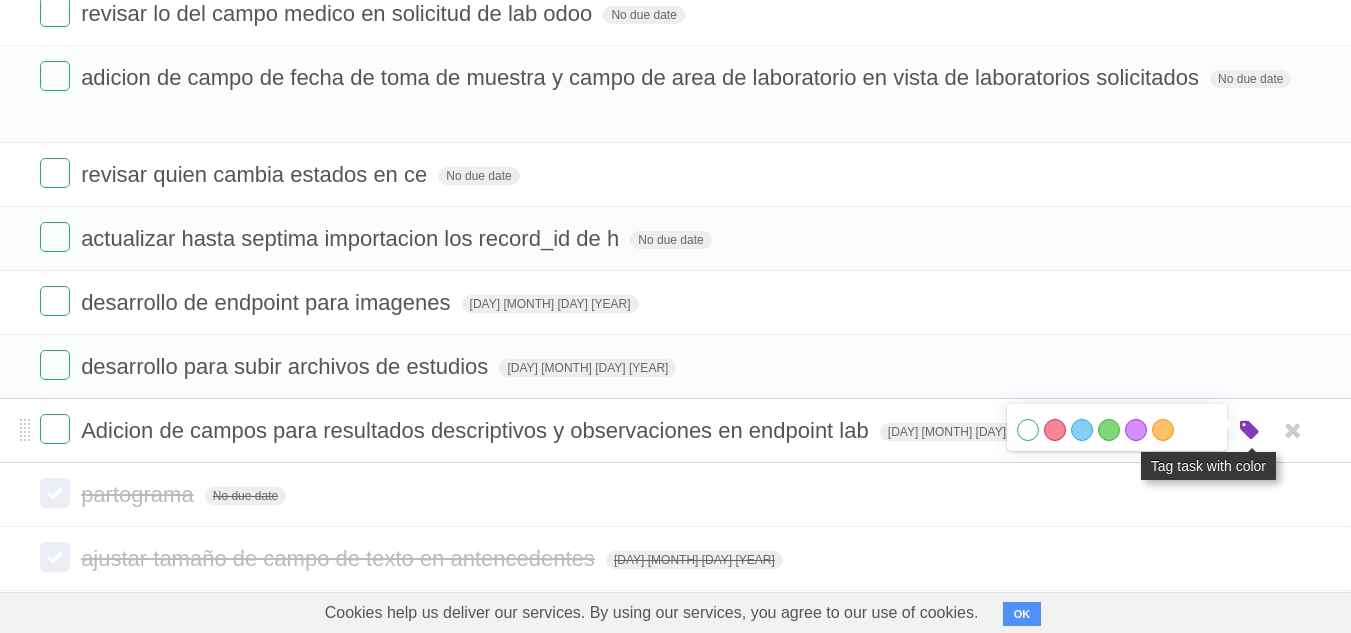 click at bounding box center [1250, 431] 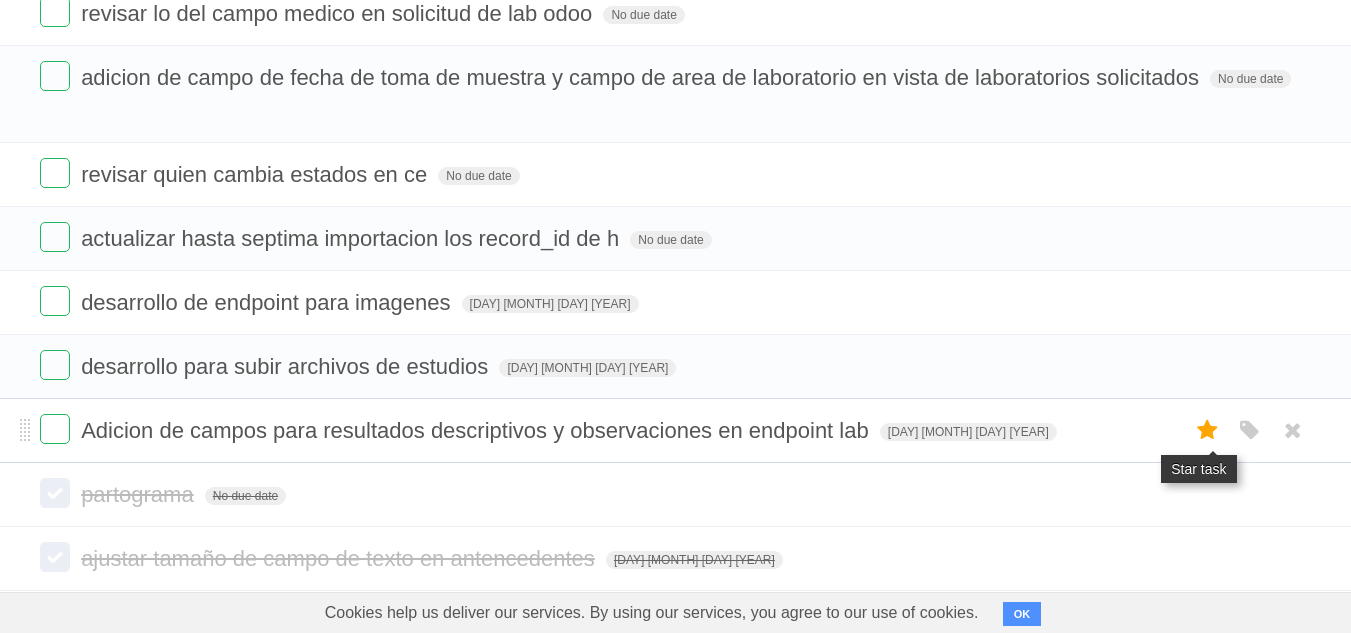 click at bounding box center (1208, 430) 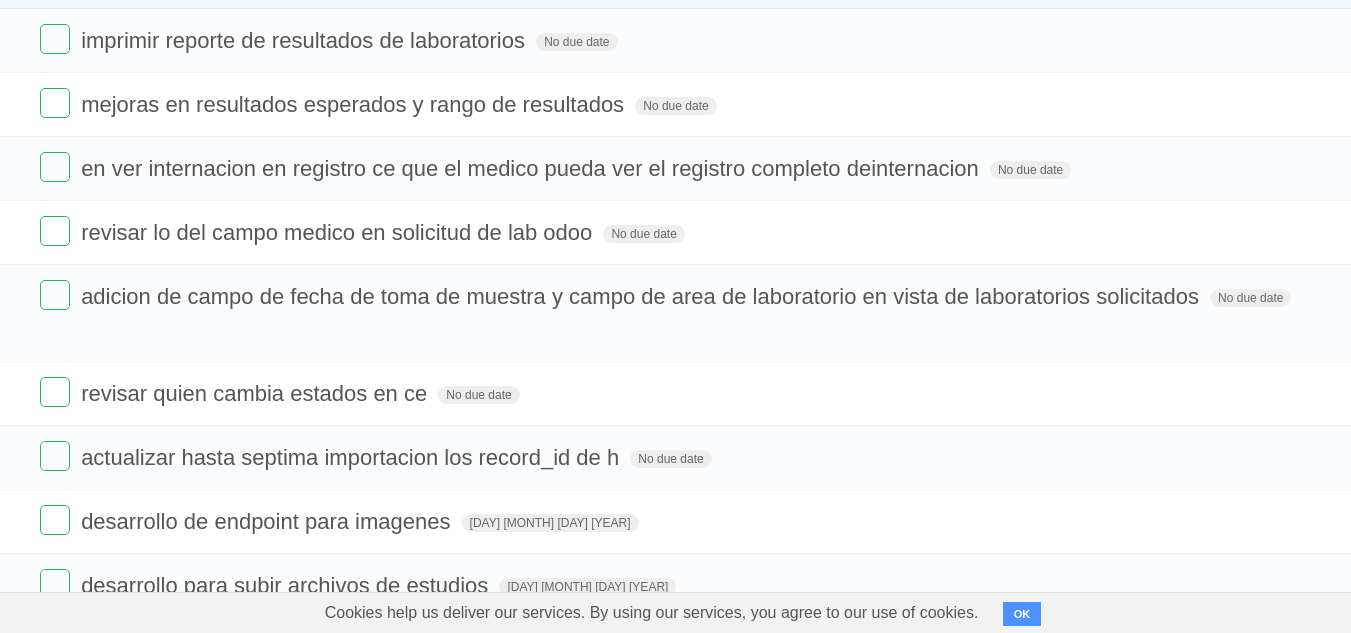 scroll, scrollTop: 0, scrollLeft: 0, axis: both 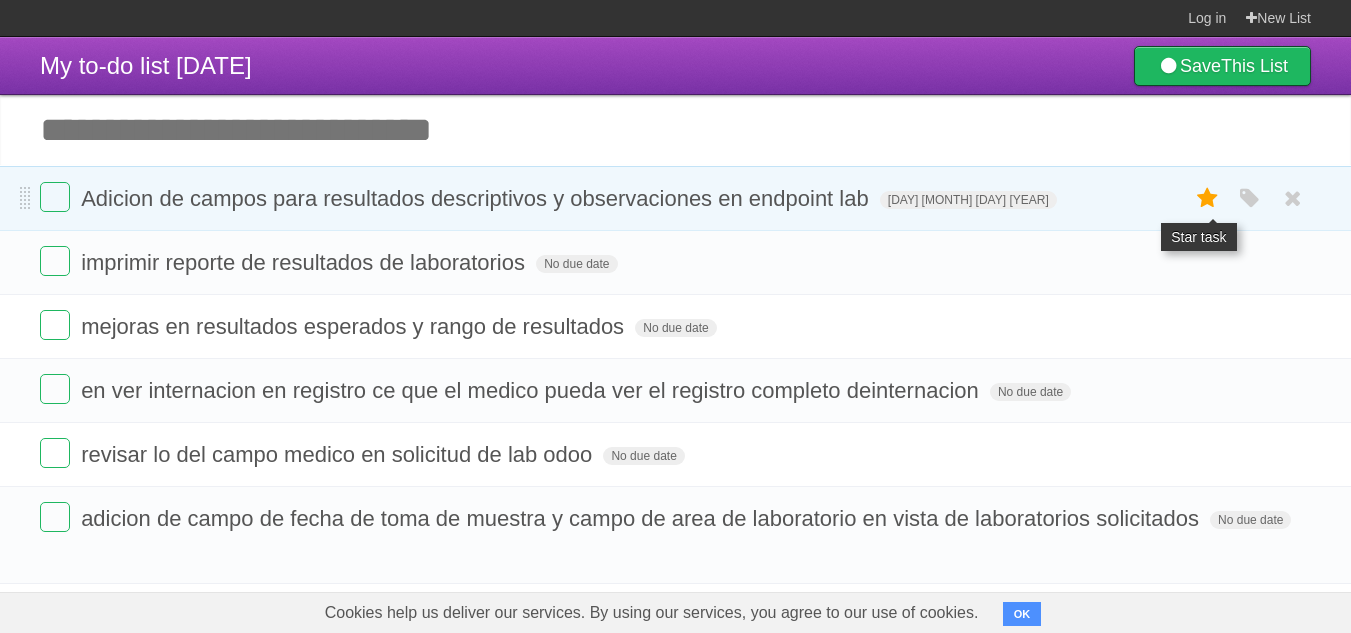 click at bounding box center [1208, 198] 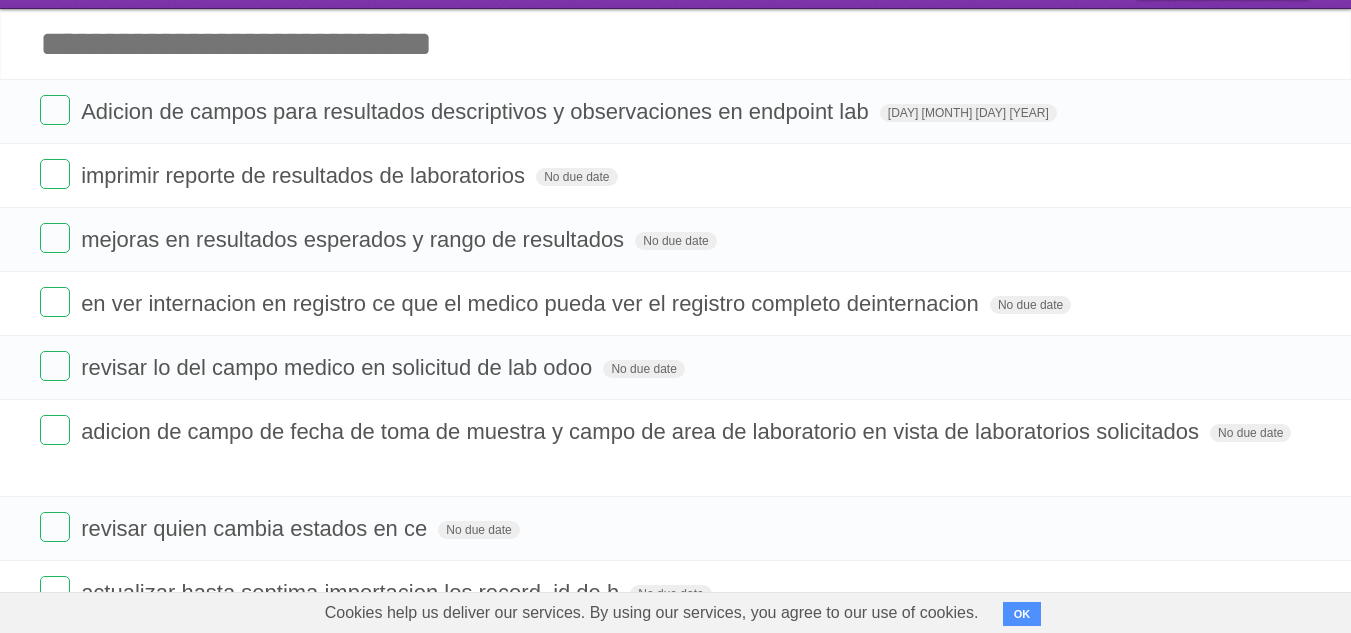 scroll, scrollTop: 90, scrollLeft: 0, axis: vertical 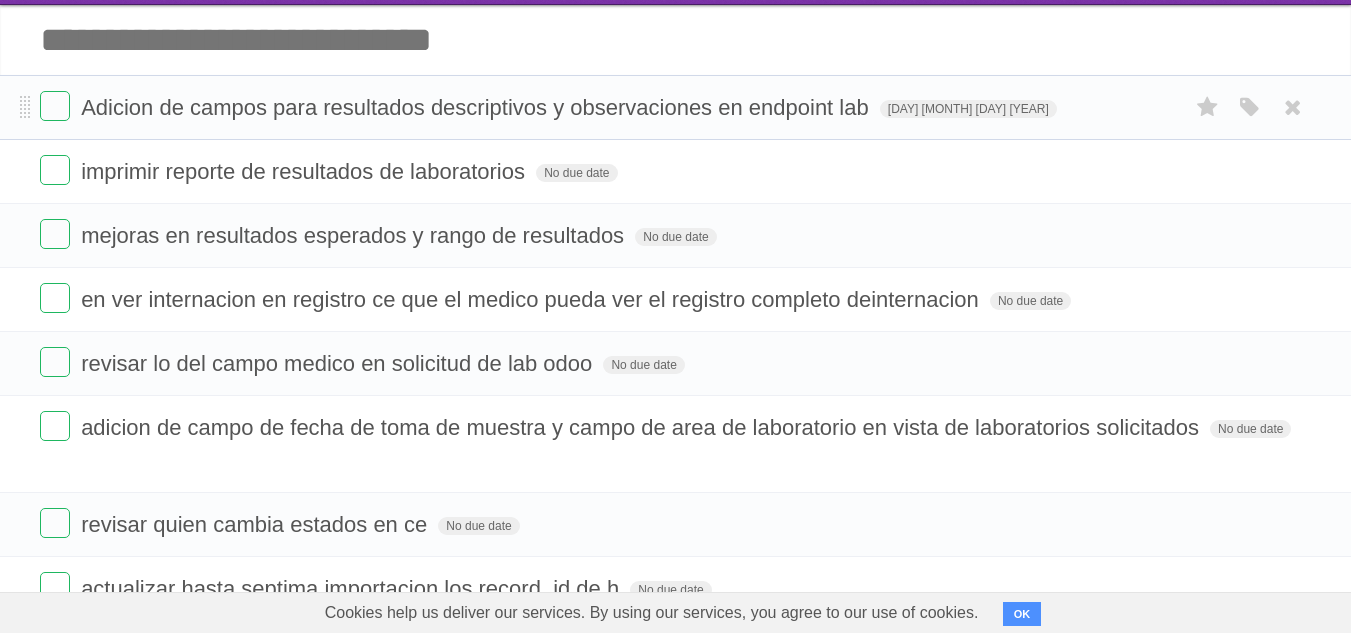 click on "Adicion de campos para resultados descriptivos y observaciones en endpoint lab
Sat Jun 28 2025
White
Red
Blue
Green
Purple
Orange" at bounding box center [675, 107] 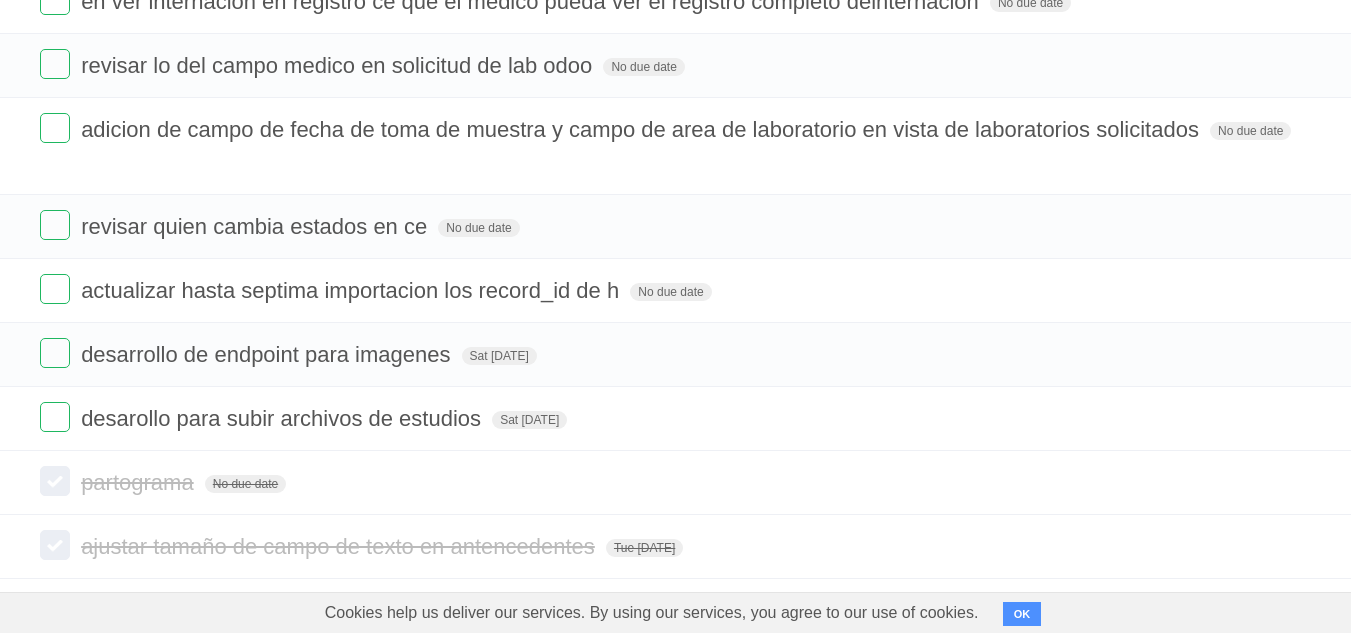 scroll, scrollTop: 392, scrollLeft: 0, axis: vertical 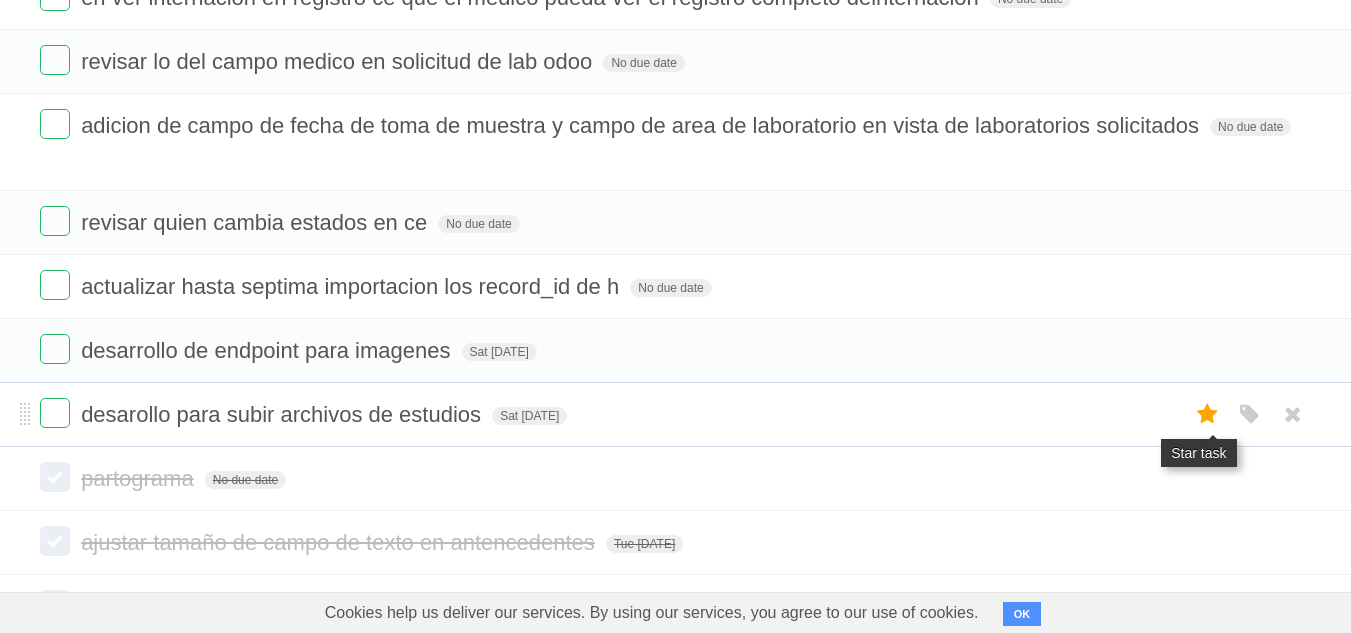 click at bounding box center (1208, 414) 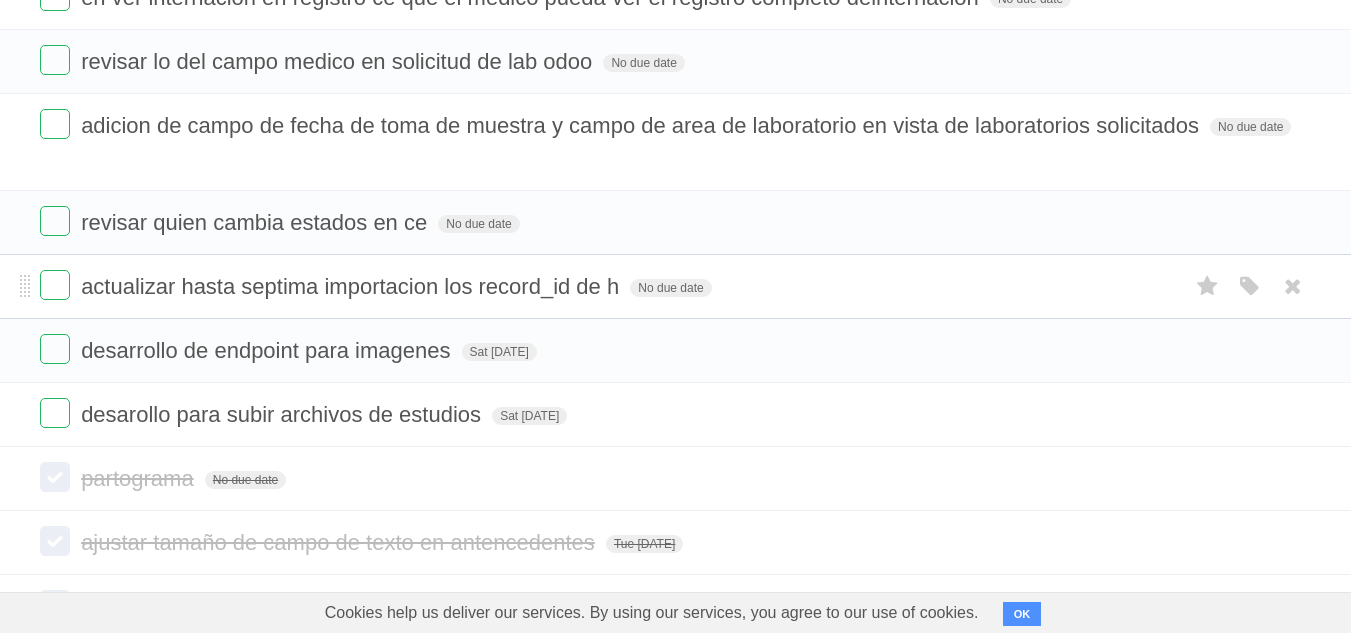 scroll, scrollTop: 457, scrollLeft: 0, axis: vertical 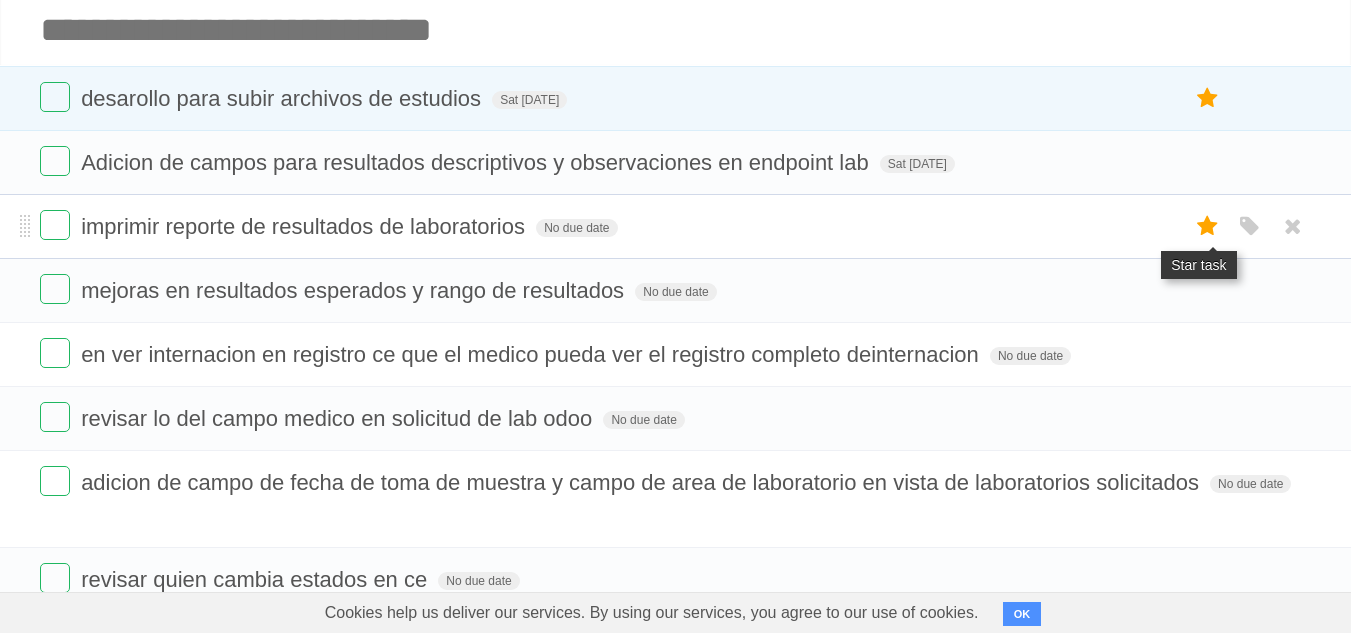 click at bounding box center [1208, 226] 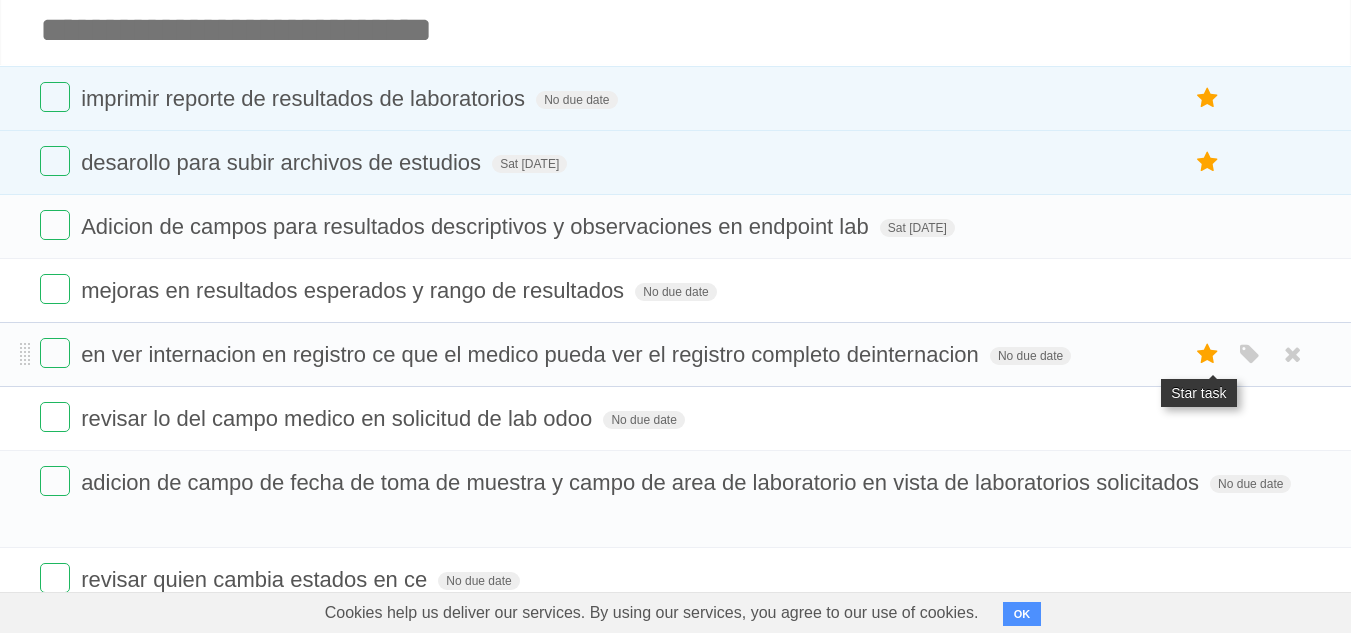 click at bounding box center [1208, 354] 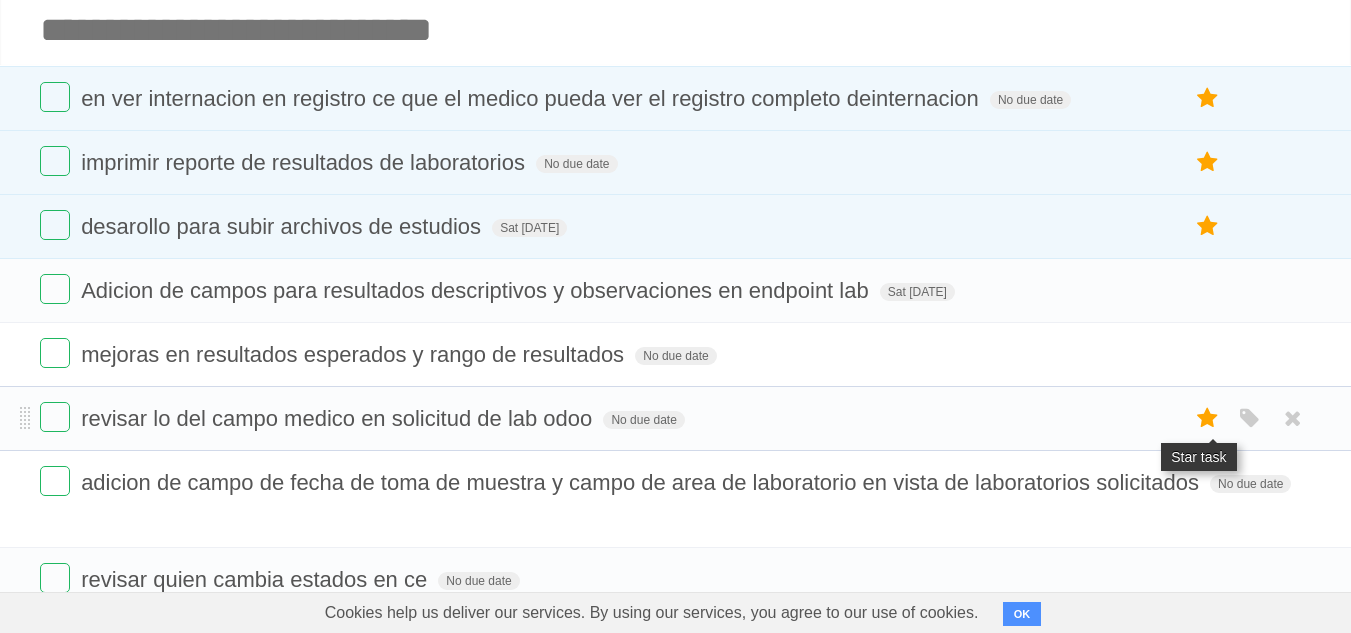click at bounding box center (1208, 418) 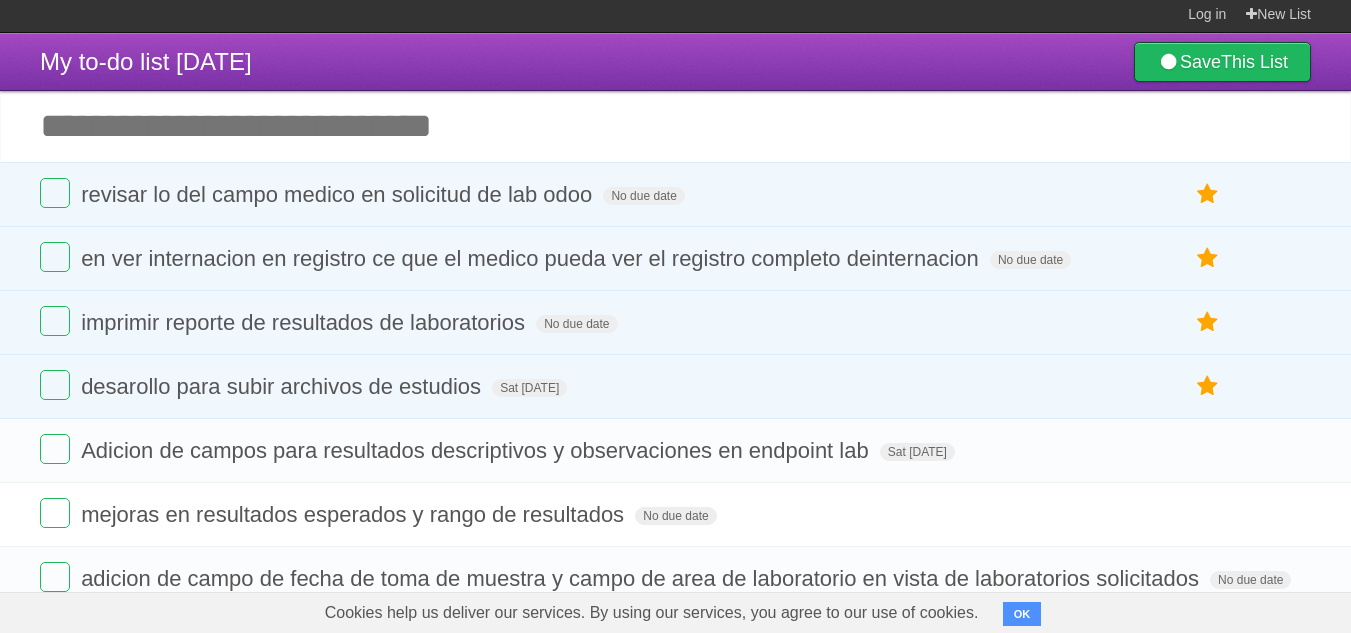 scroll, scrollTop: 0, scrollLeft: 0, axis: both 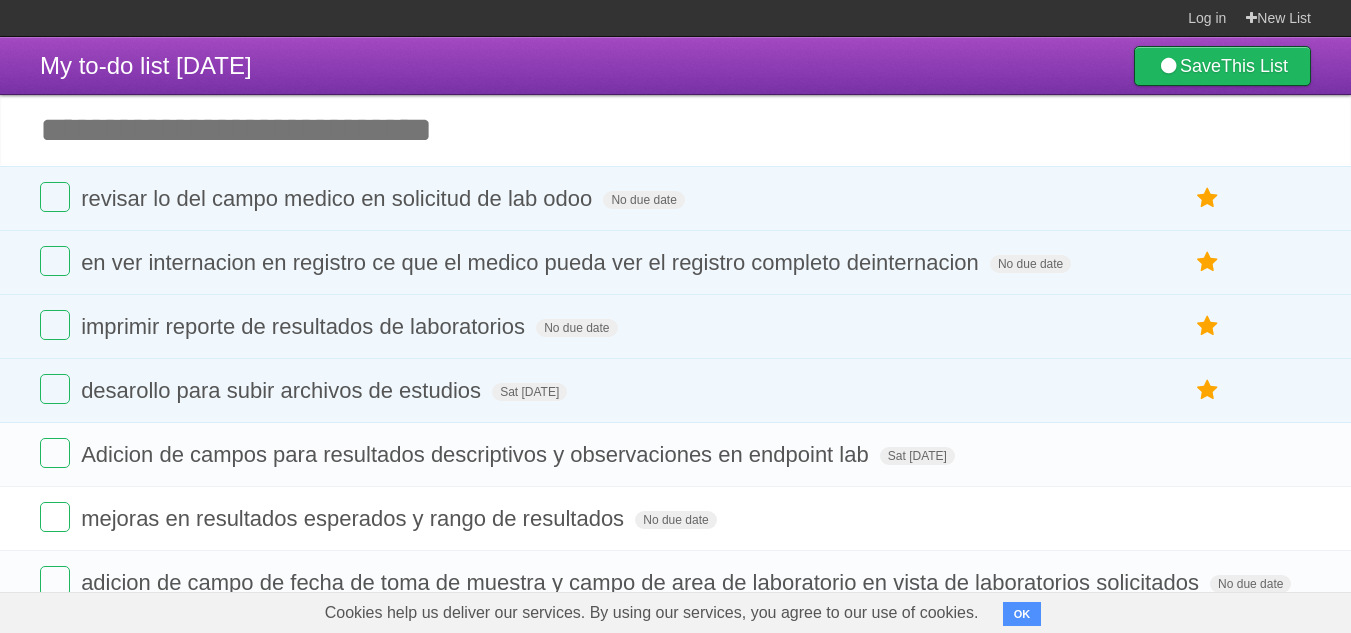 click on "Add another task" at bounding box center [675, 130] 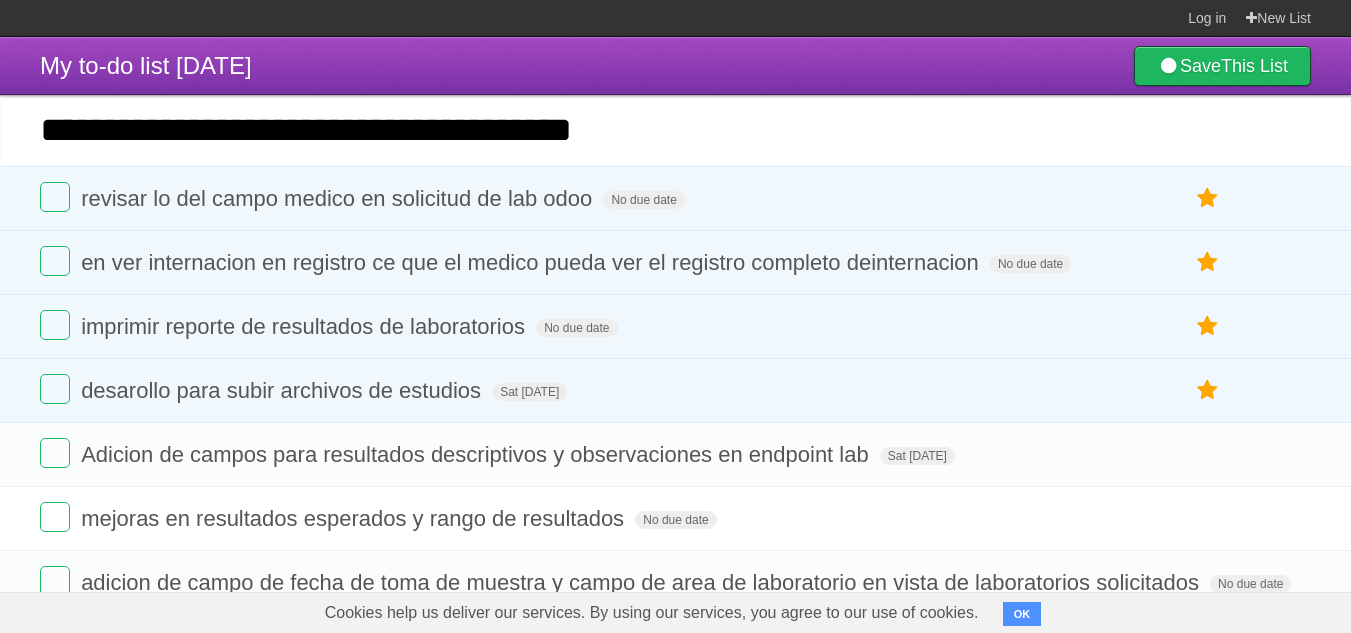 type on "**********" 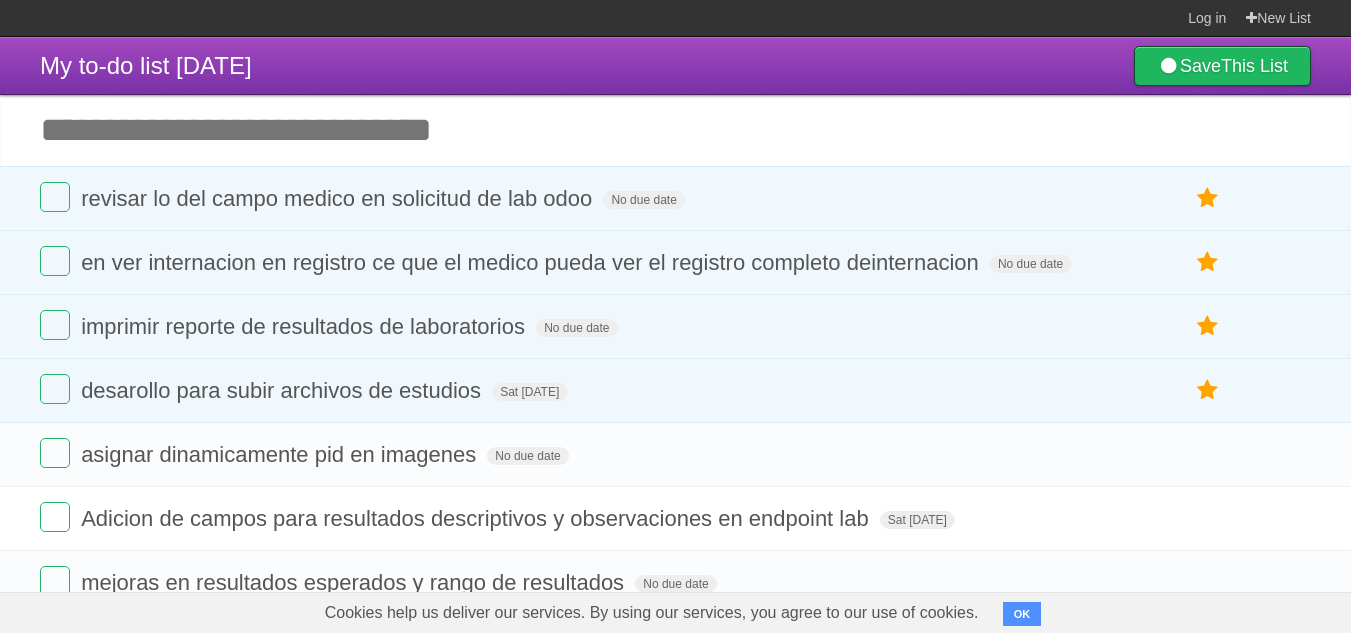 click on "Add another task" at bounding box center [675, 130] 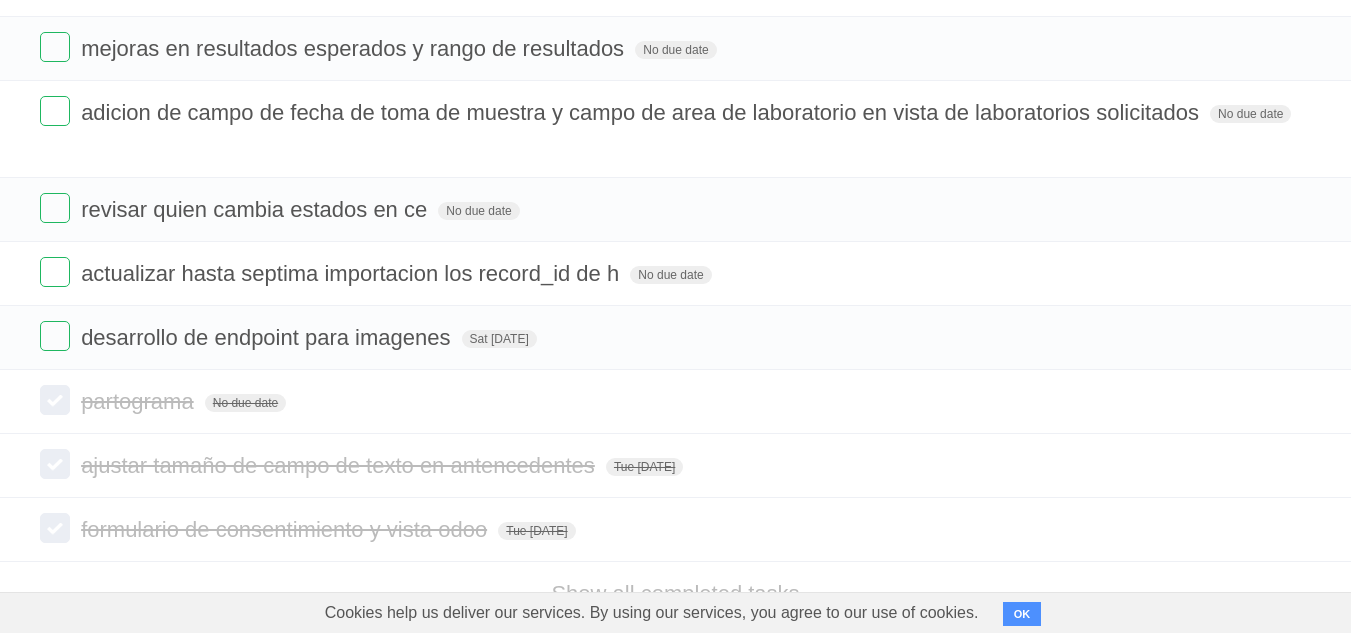 scroll, scrollTop: 597, scrollLeft: 0, axis: vertical 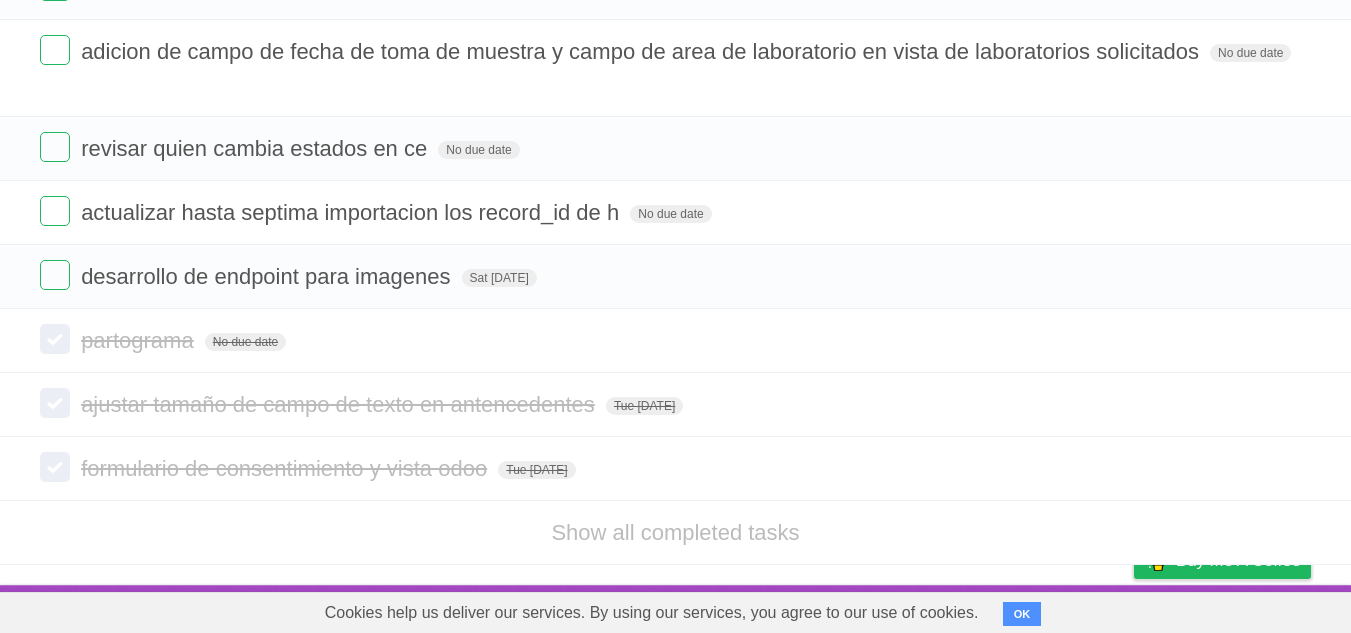 click on "Show all completed tasks" at bounding box center [675, 532] 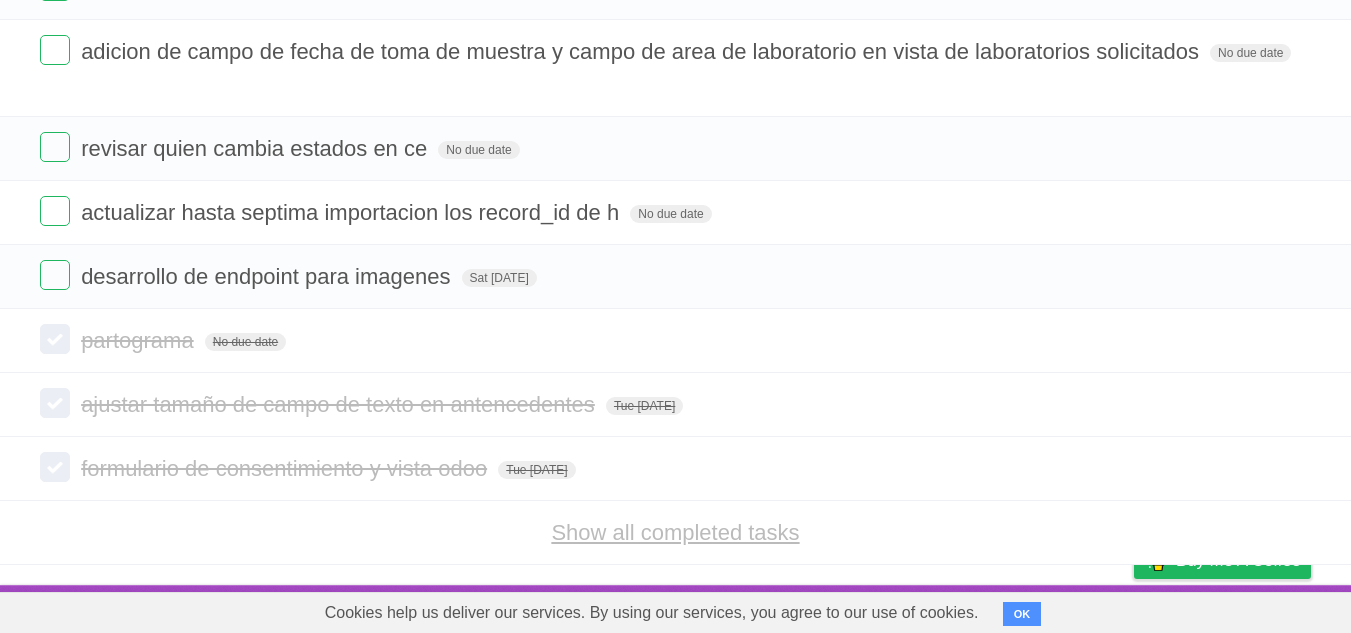 click on "Show all completed tasks" at bounding box center [675, 532] 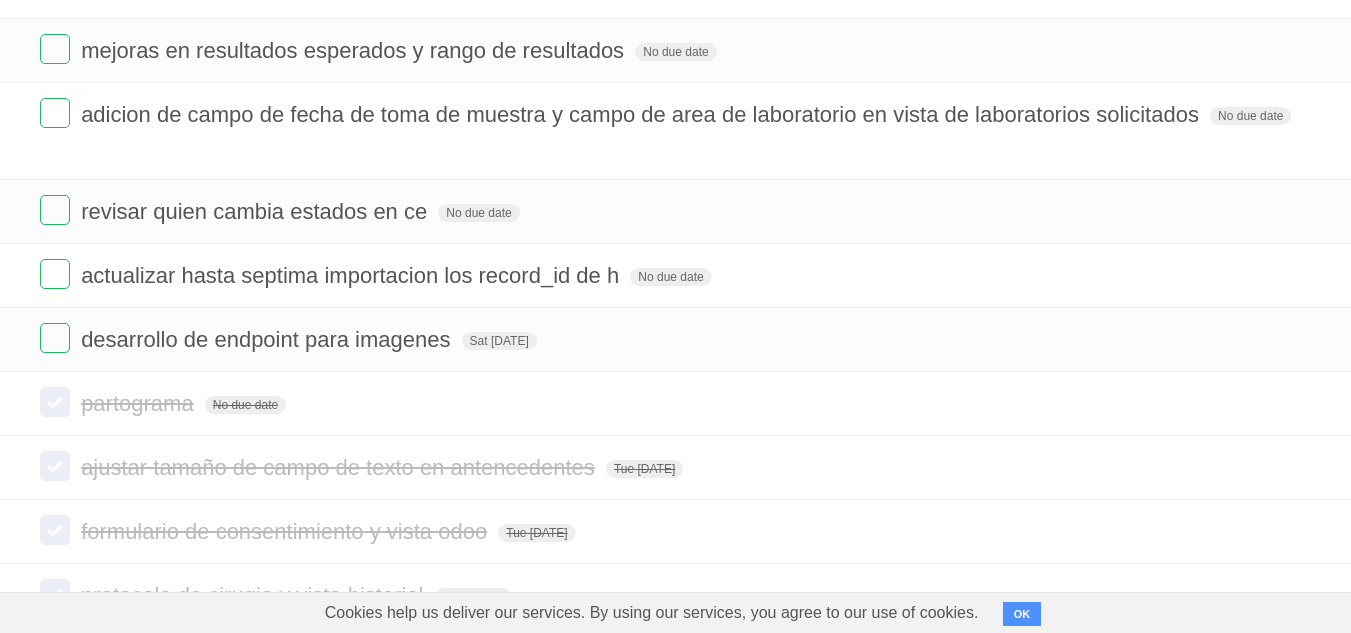 scroll, scrollTop: 0, scrollLeft: 0, axis: both 